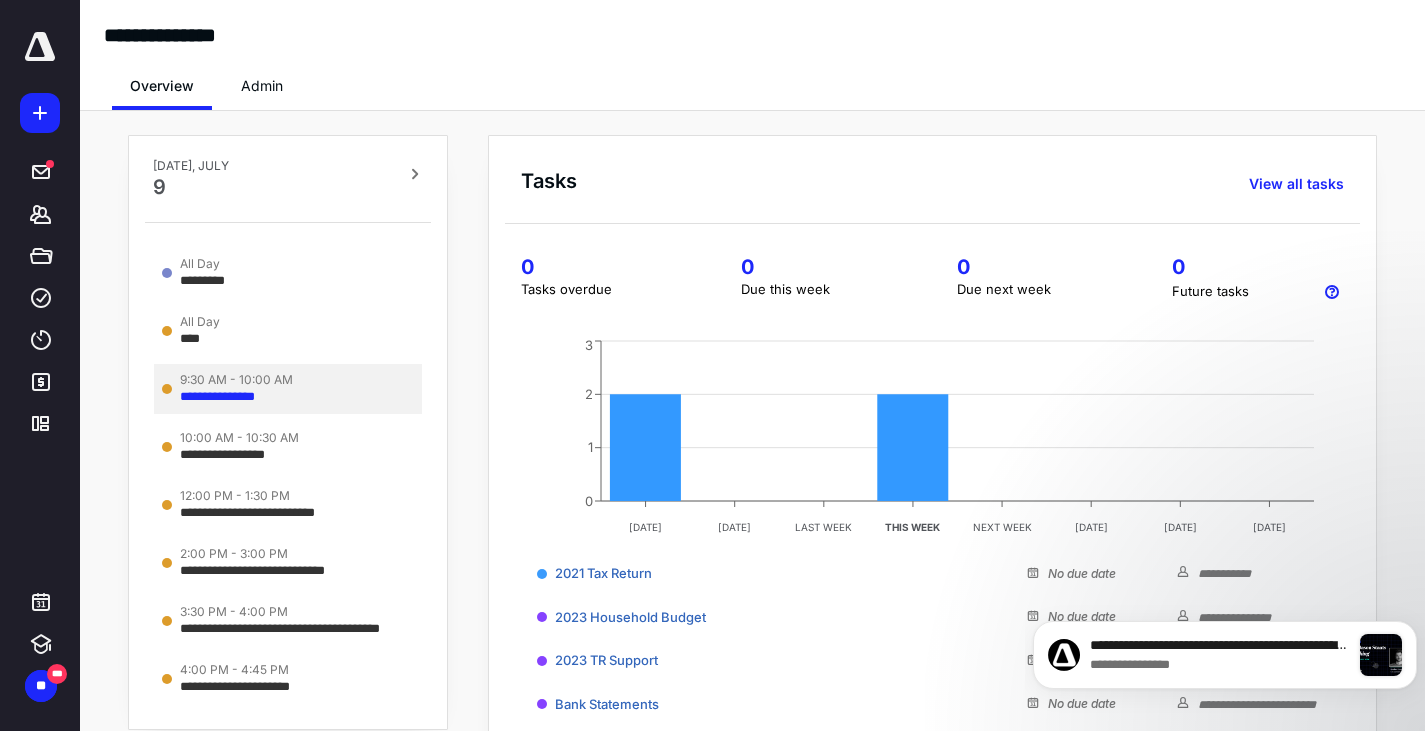 scroll, scrollTop: 0, scrollLeft: 0, axis: both 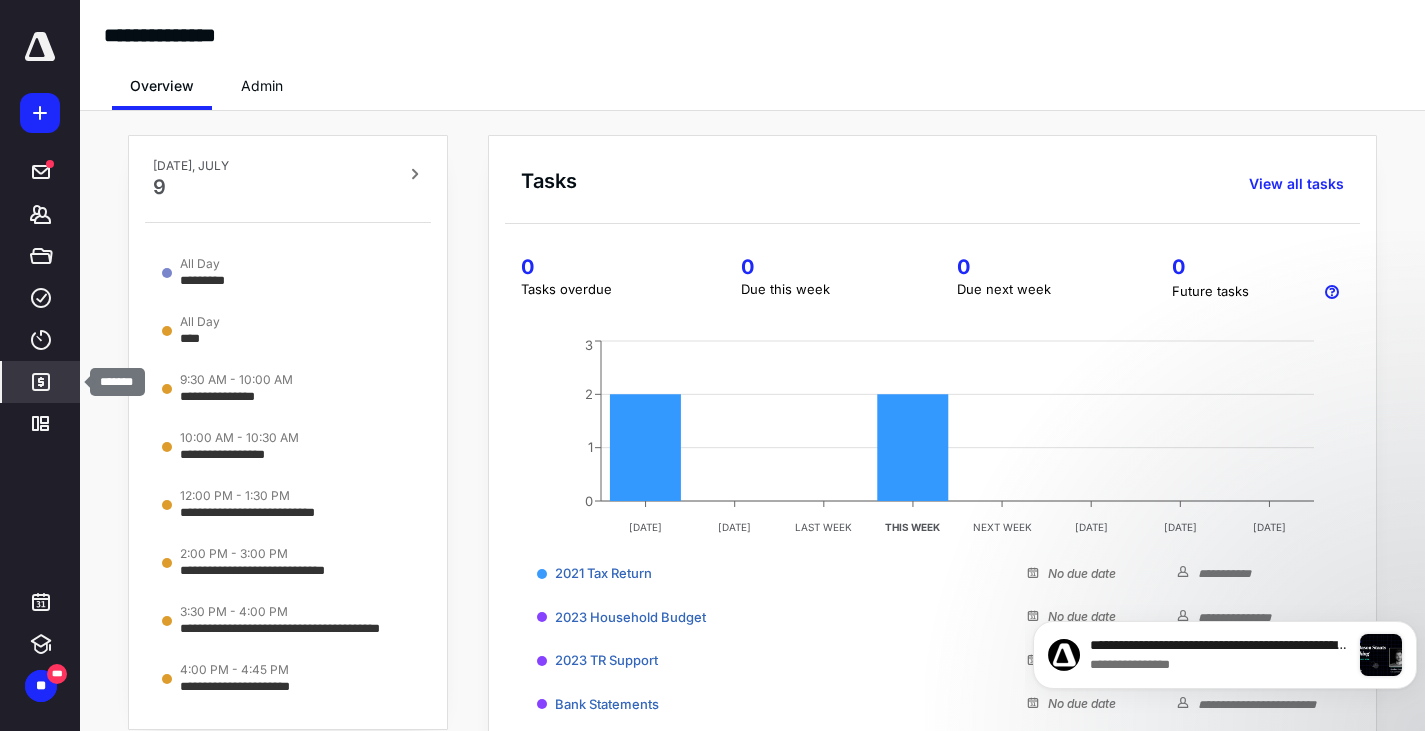 click 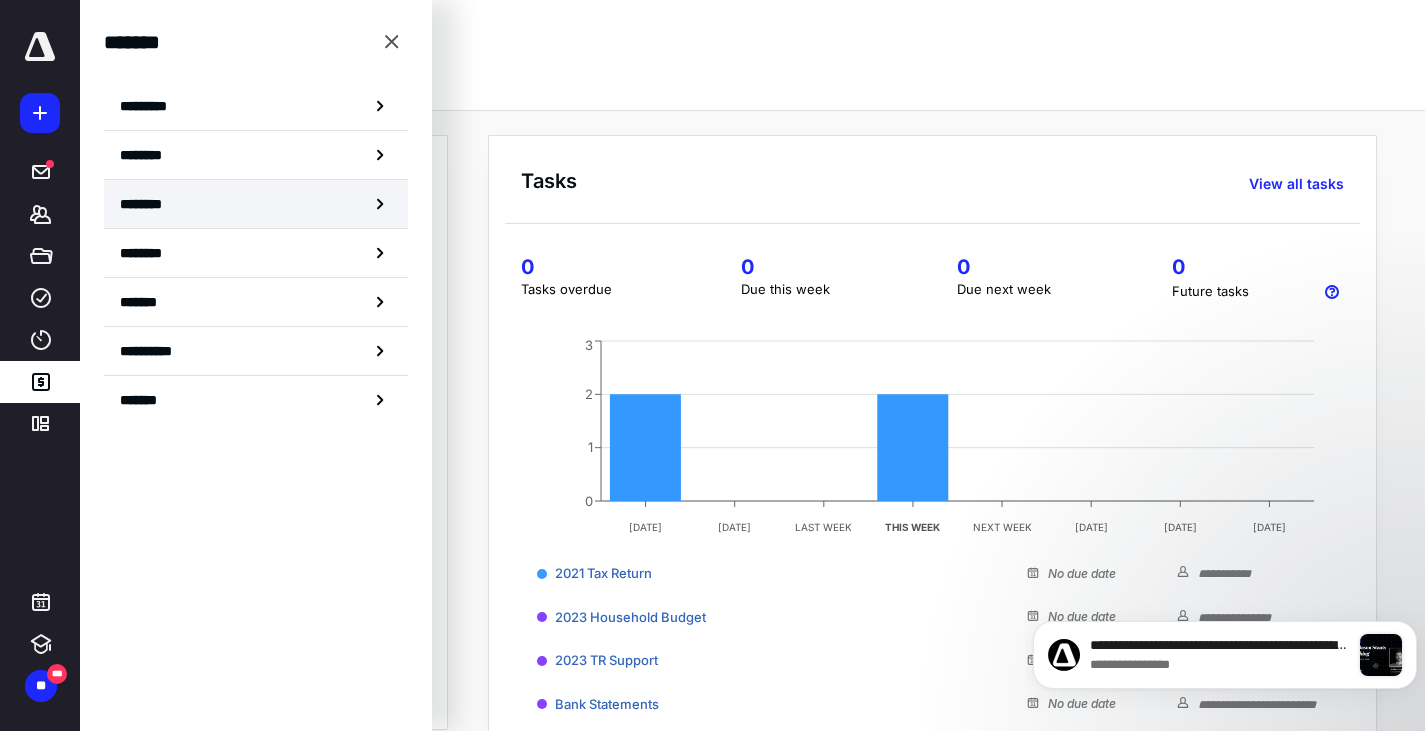 click on "********" at bounding box center (153, 204) 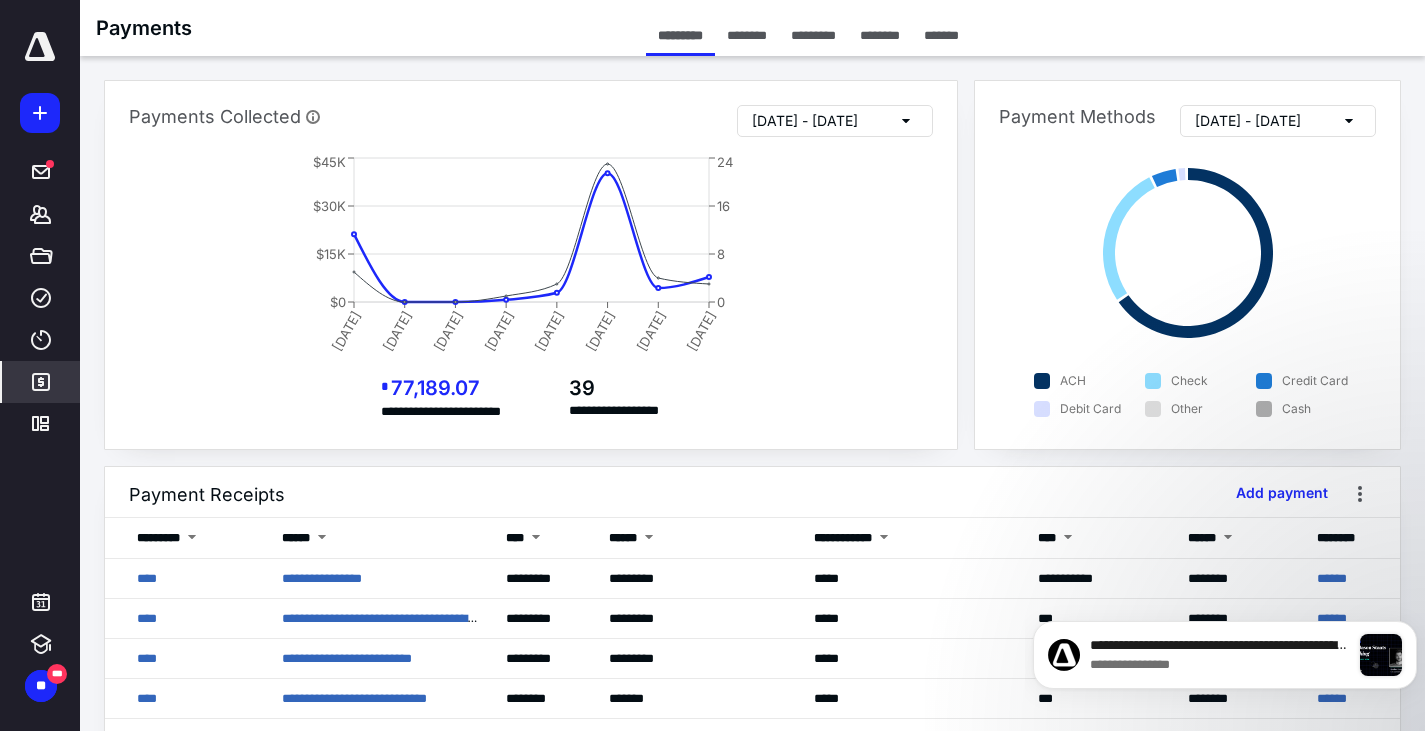 click on "********" at bounding box center [880, 35] 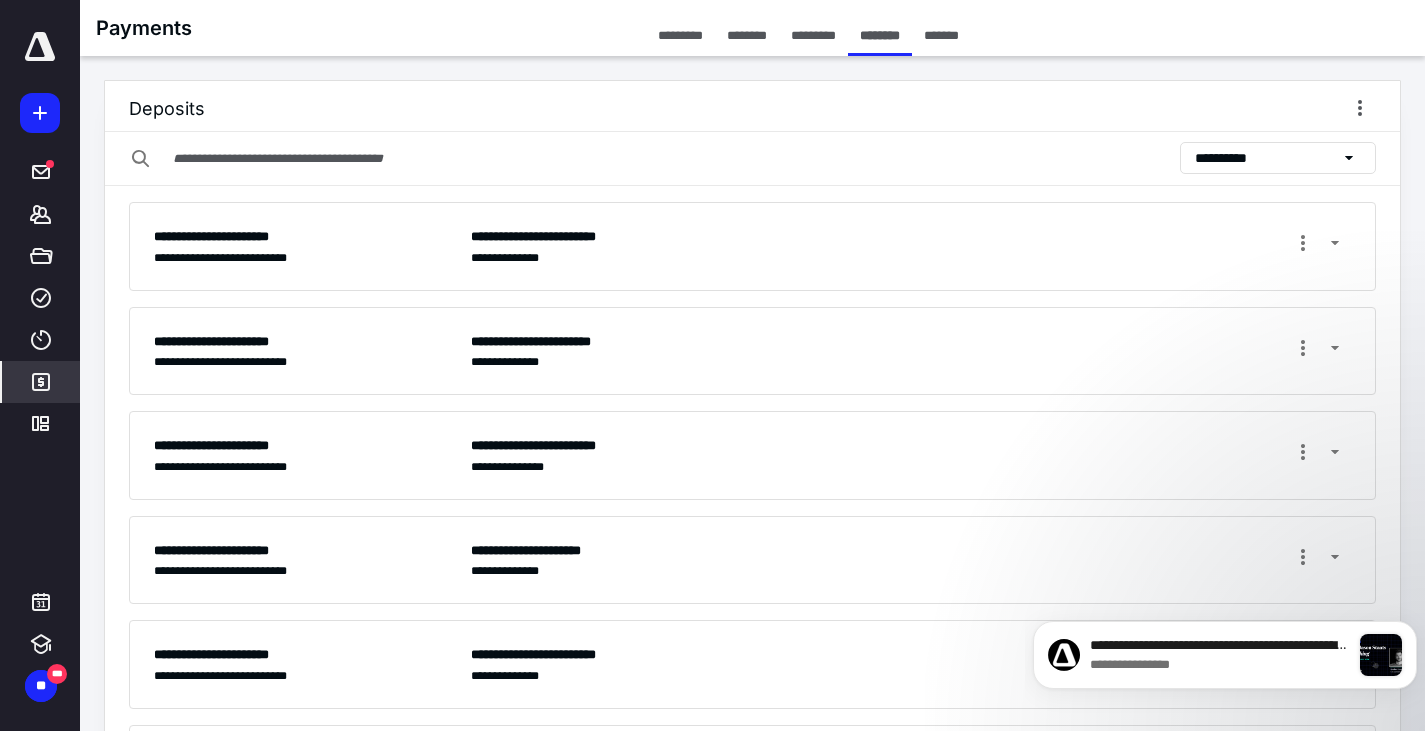 scroll, scrollTop: 397, scrollLeft: 0, axis: vertical 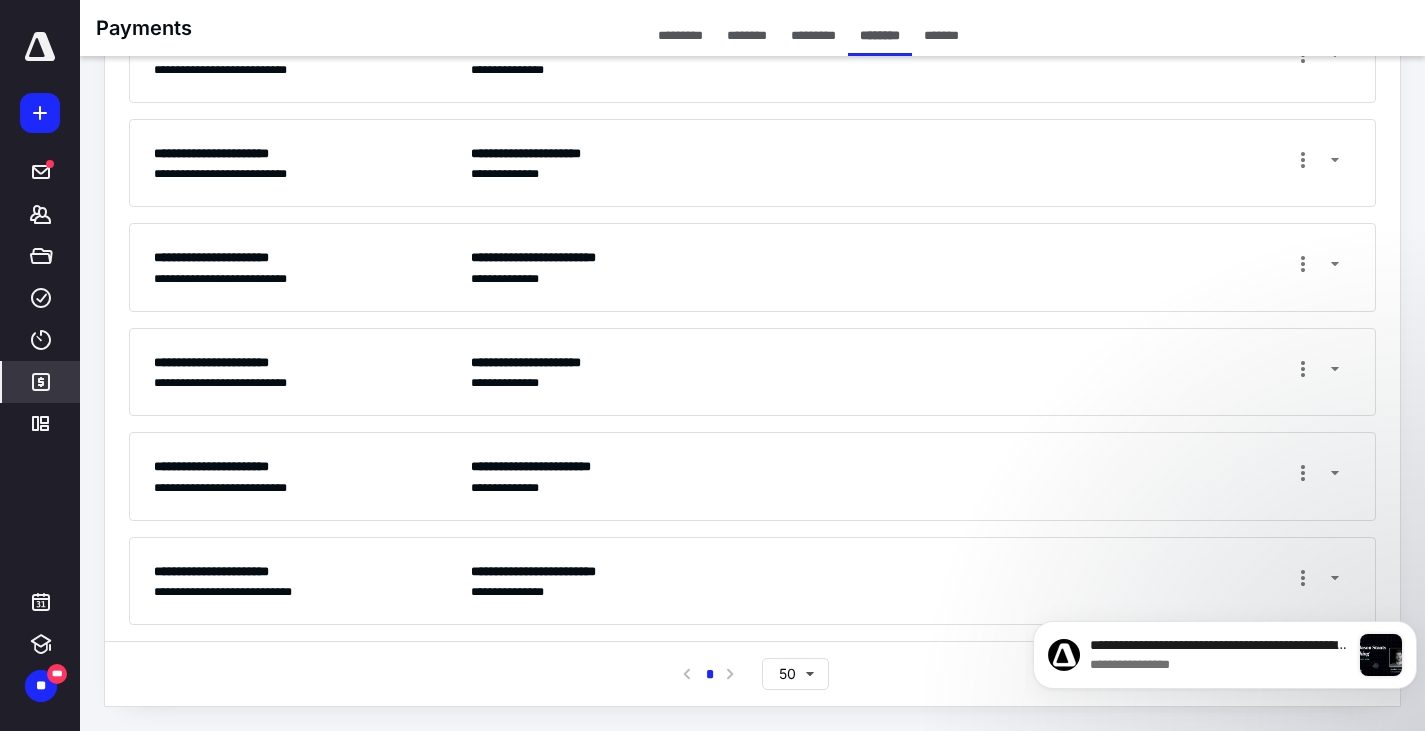 click on "**********" at bounding box center [911, 581] 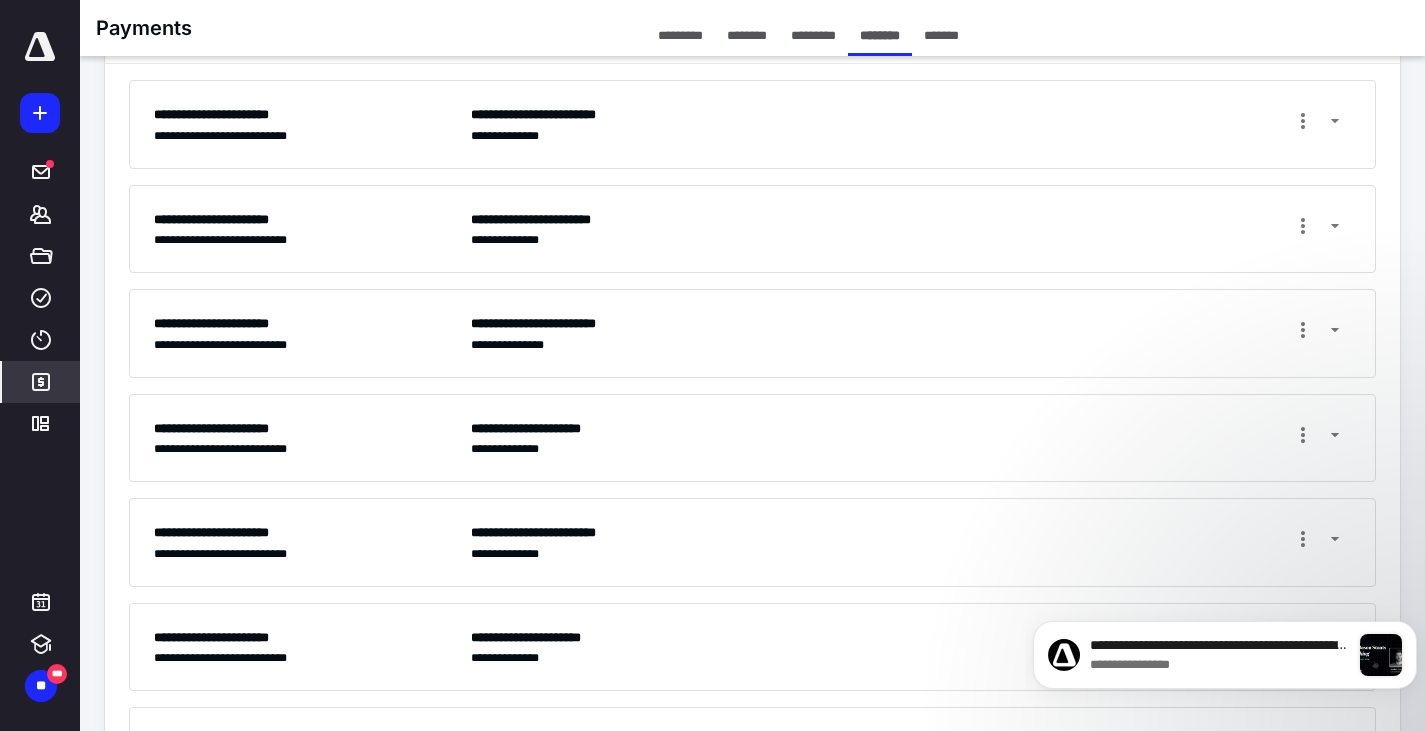 scroll, scrollTop: 0, scrollLeft: 0, axis: both 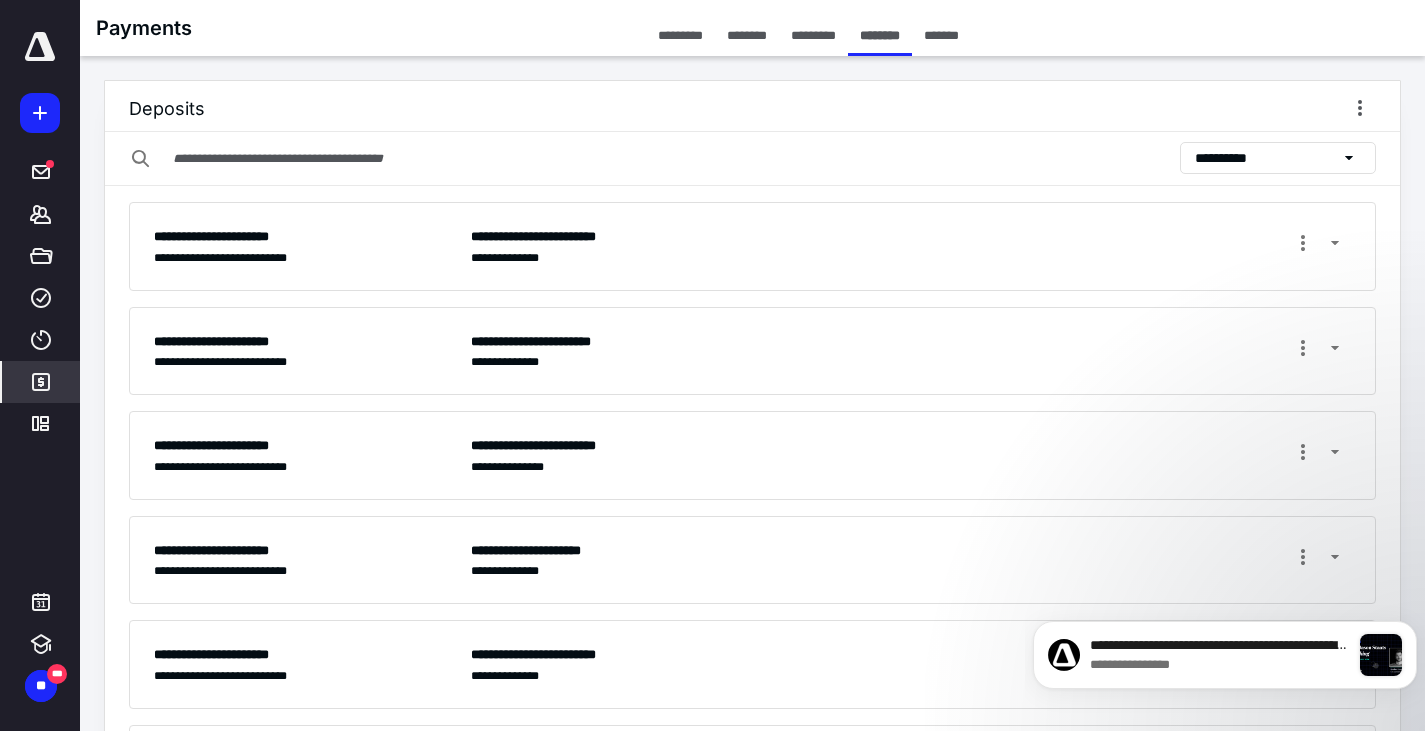 click on "*********" at bounding box center [680, 35] 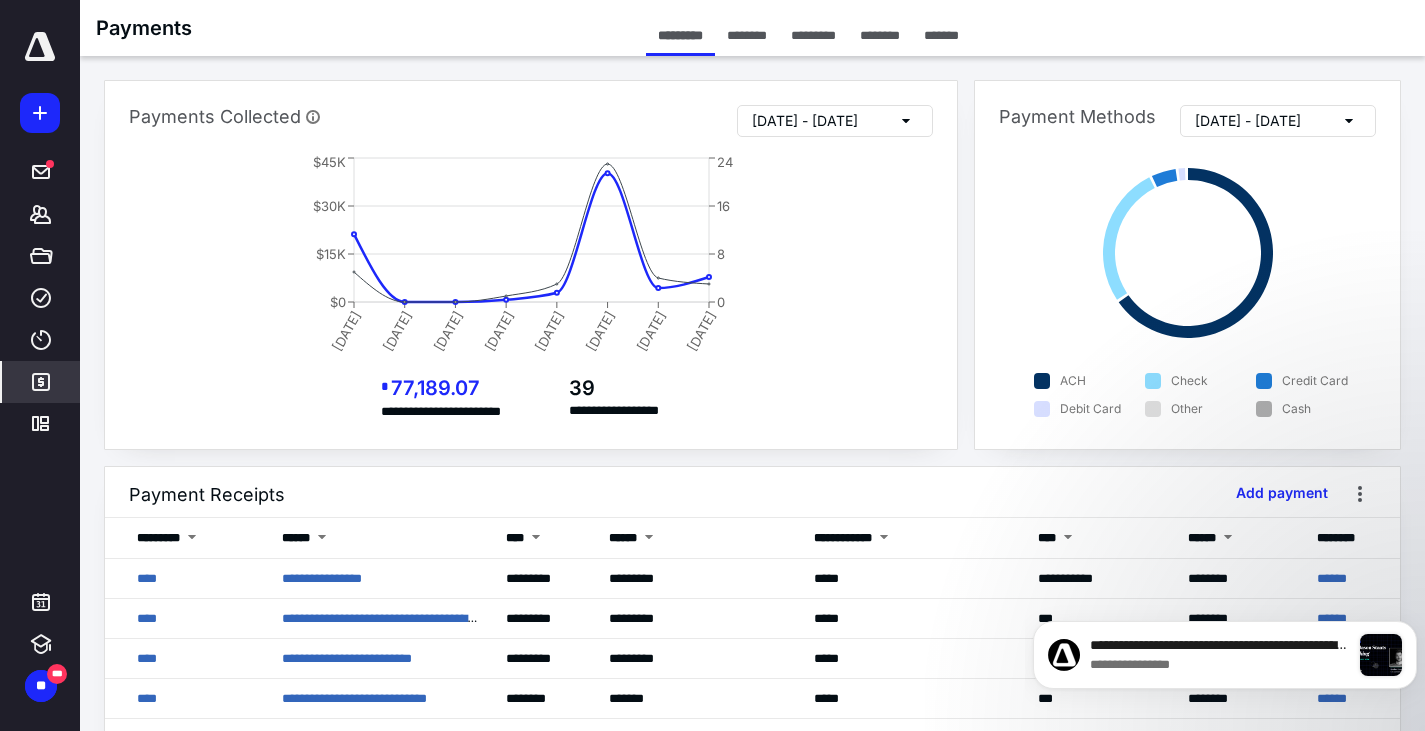 click on "[DATE] - [DATE]" at bounding box center (805, 121) 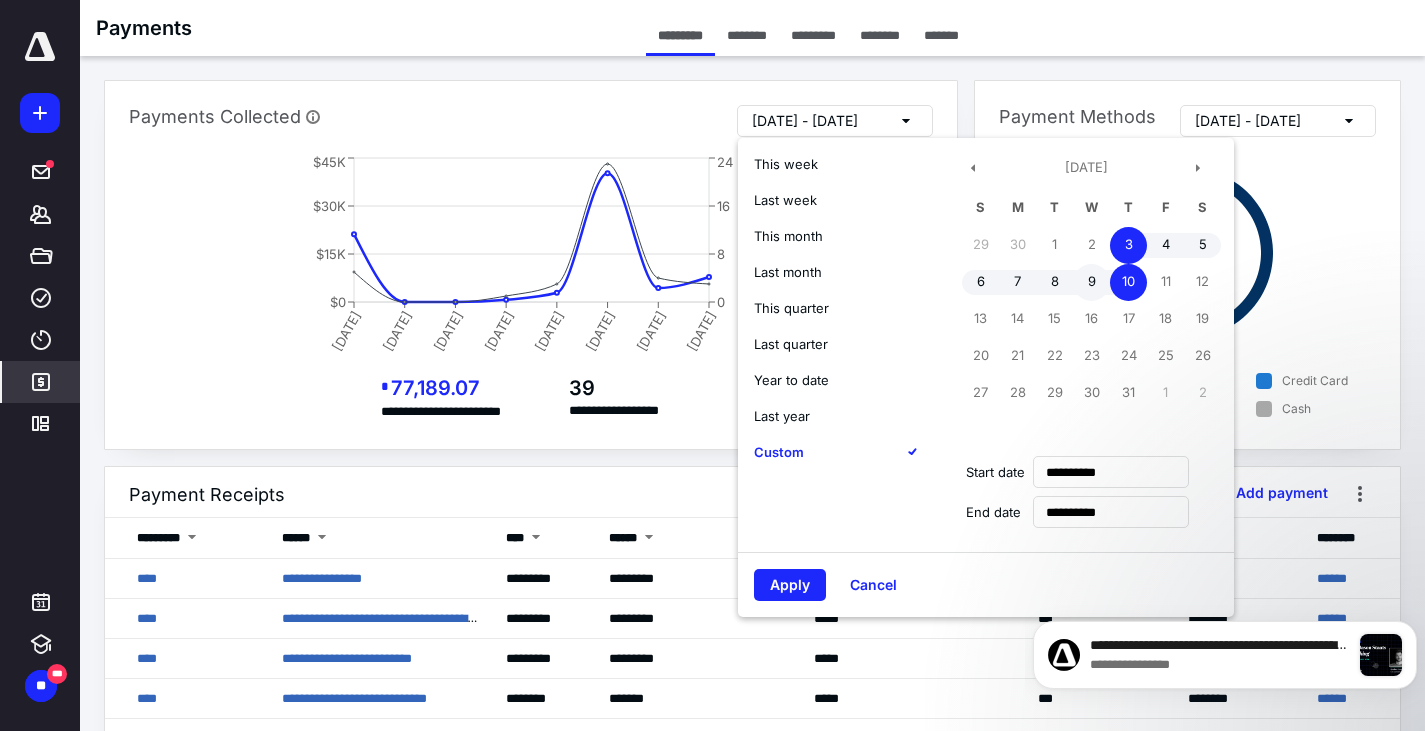 click on "9" at bounding box center [1091, 282] 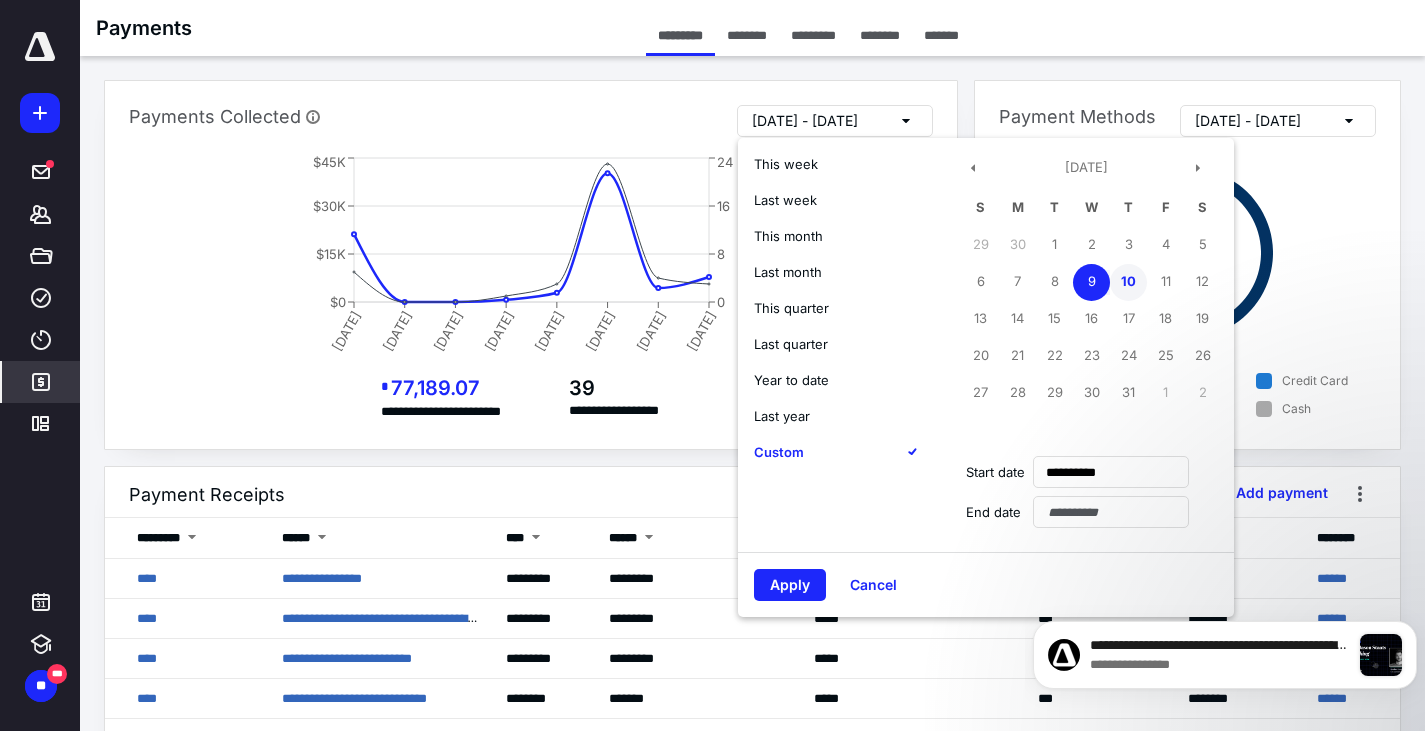 click on "10" at bounding box center [1128, 282] 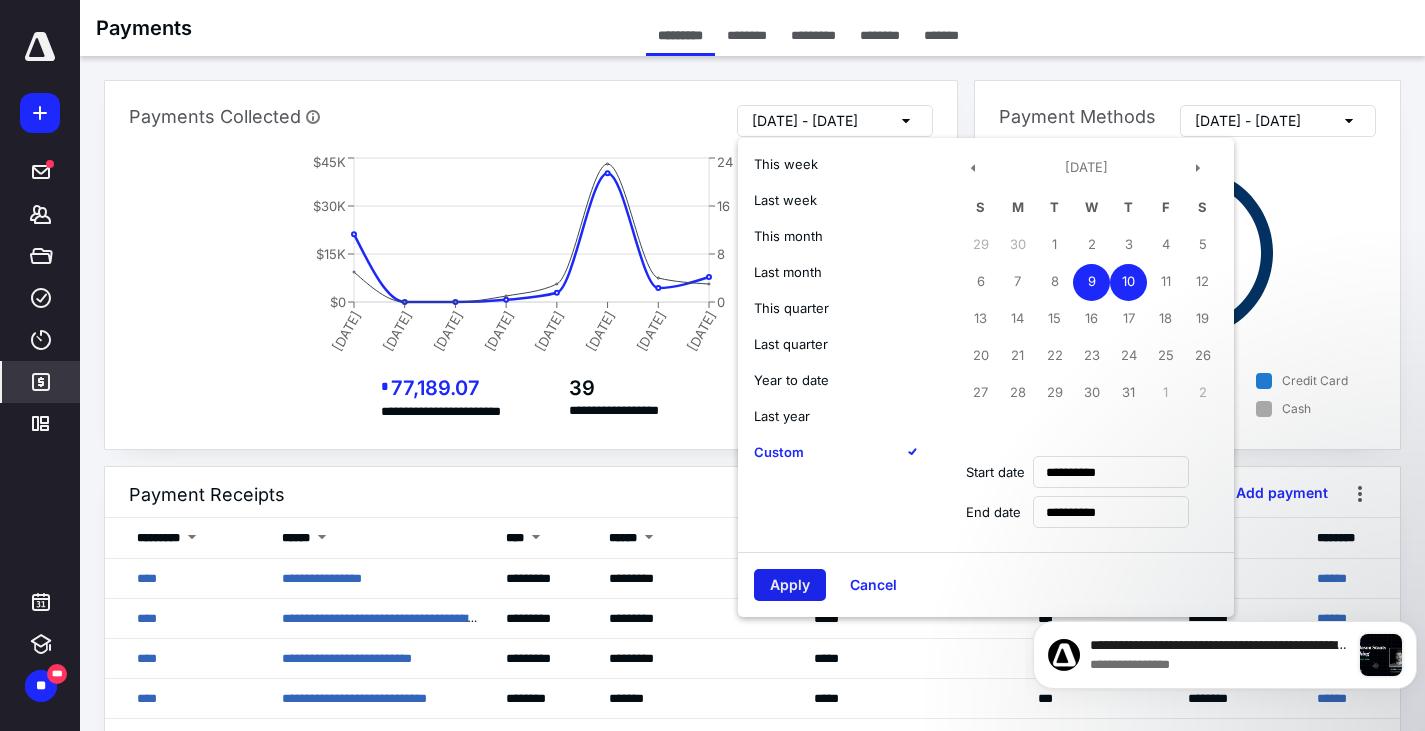 click on "Apply" at bounding box center [790, 585] 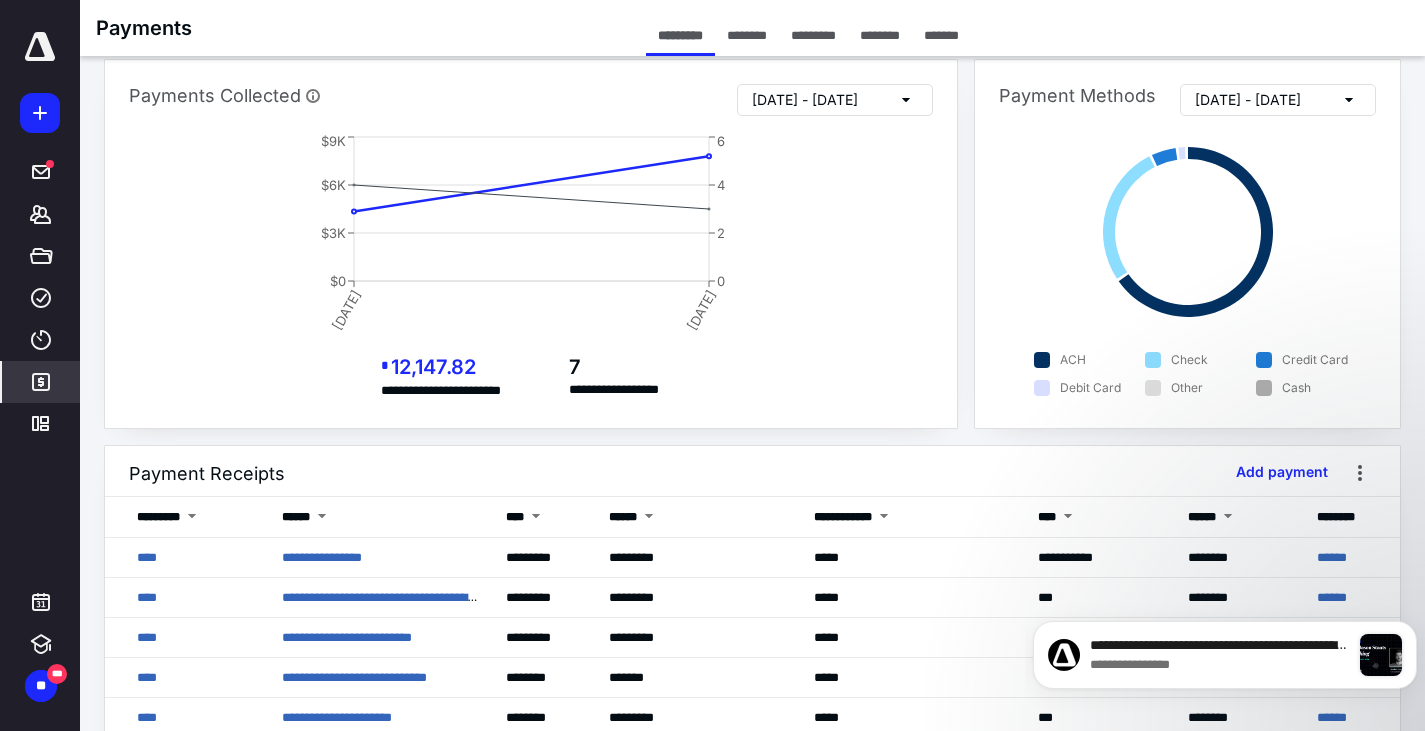 scroll, scrollTop: 0, scrollLeft: 0, axis: both 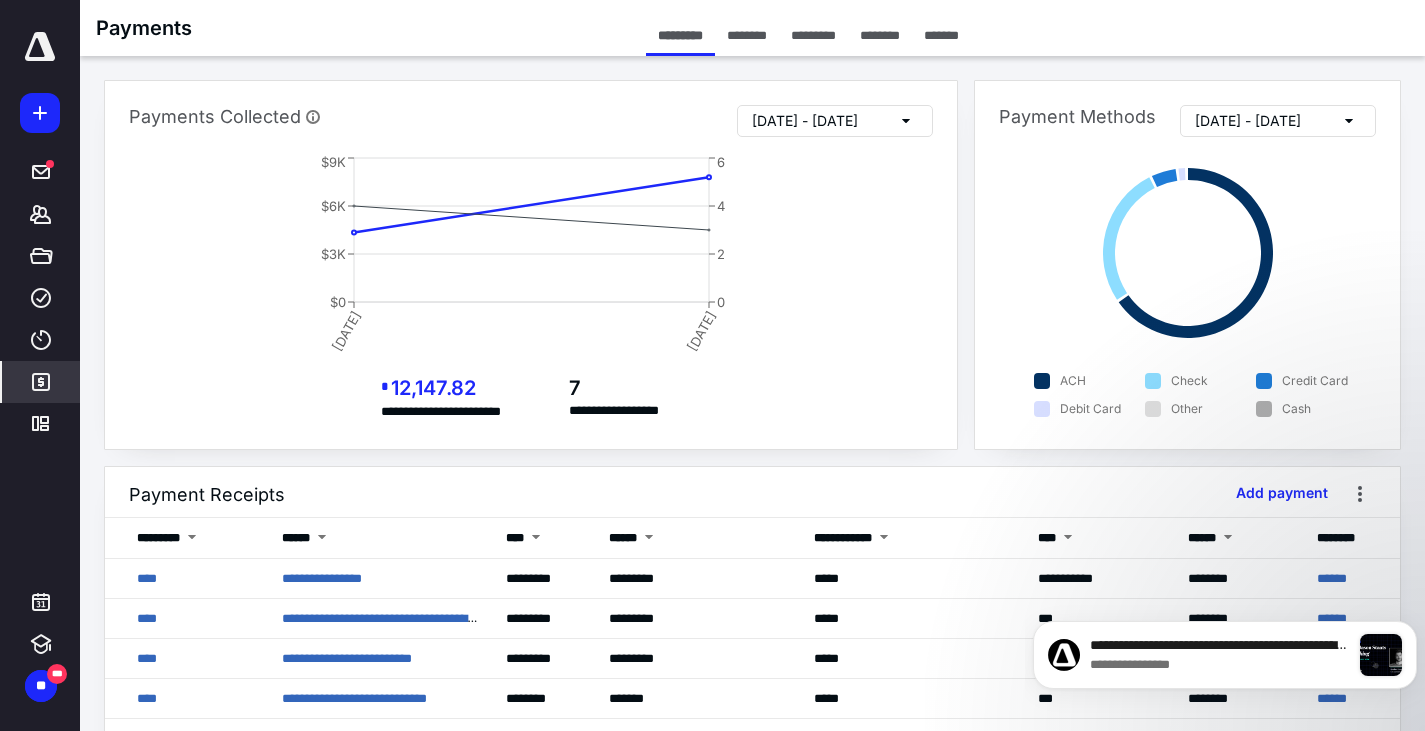 click on "[DATE] - [DATE]" at bounding box center (805, 121) 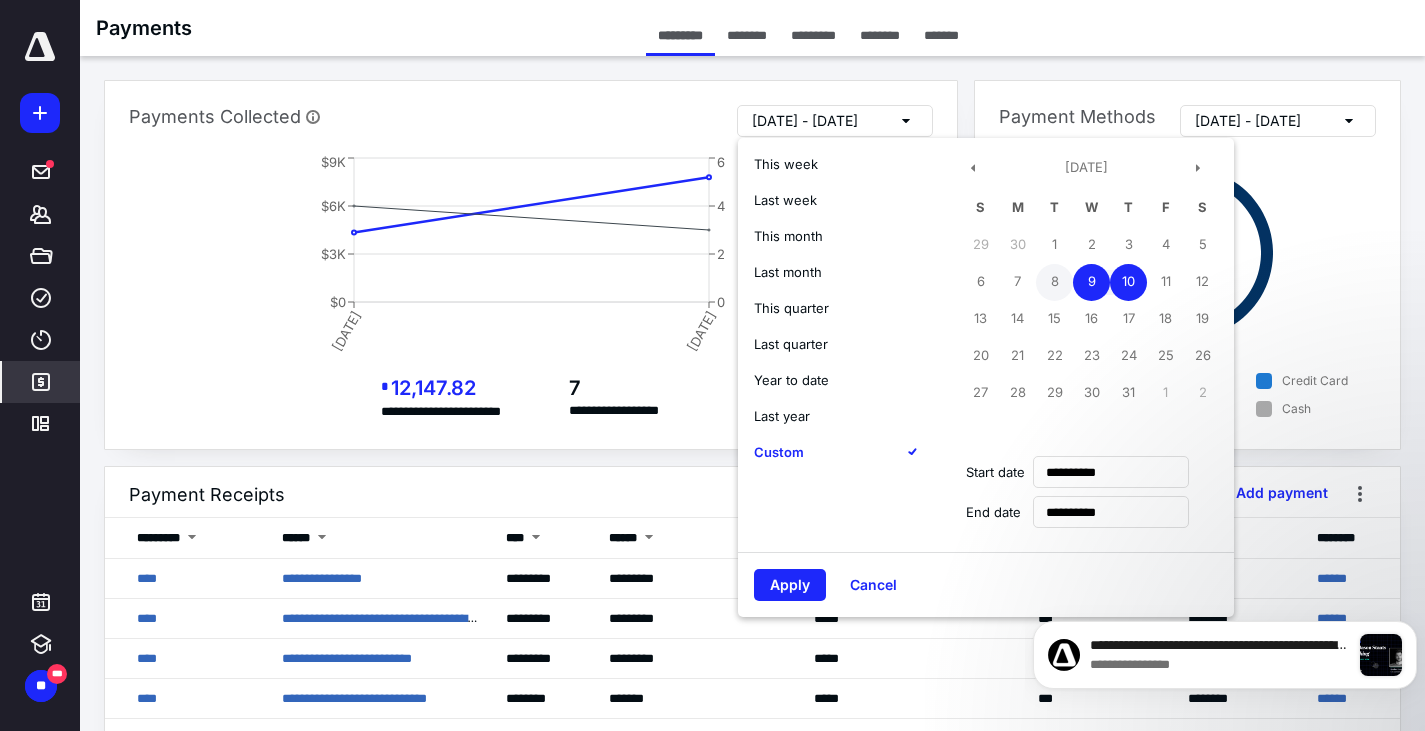 click on "8" at bounding box center [1054, 282] 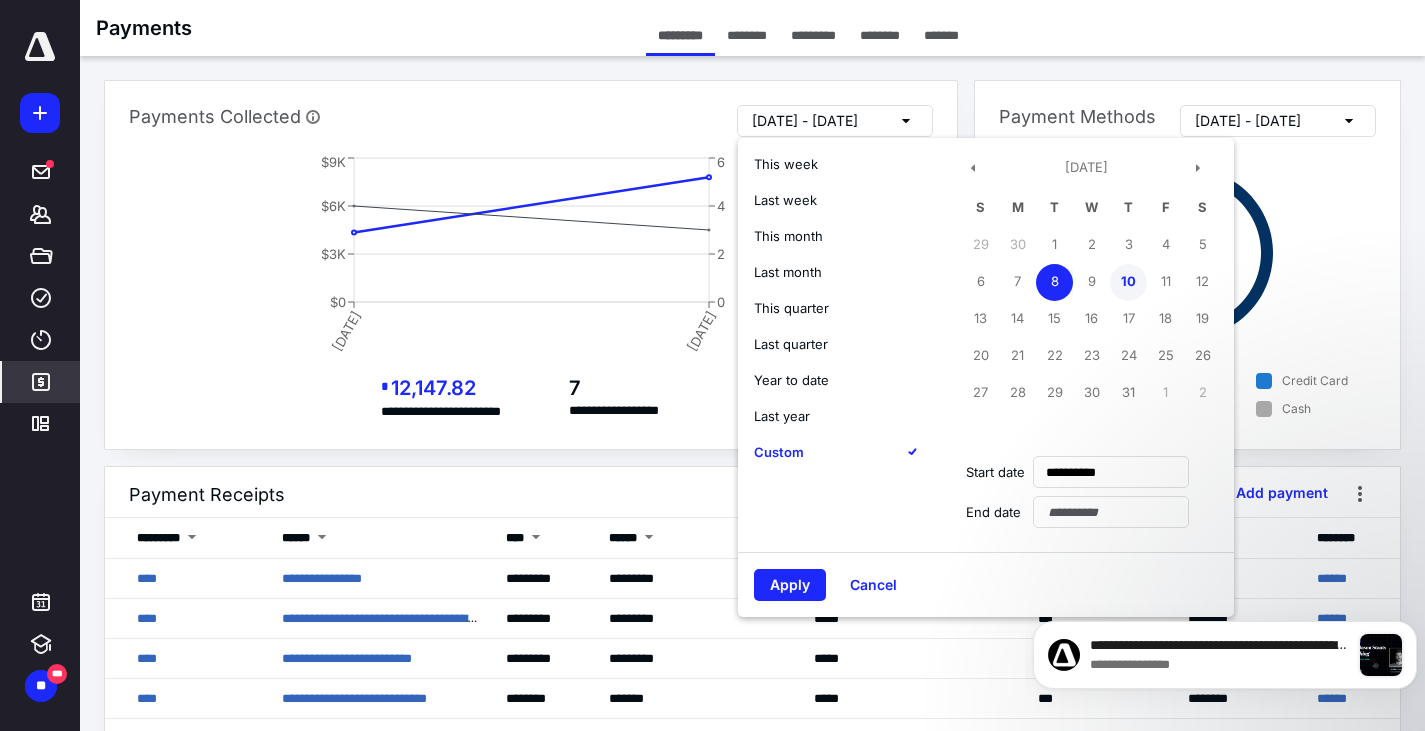 click on "10" at bounding box center (1128, 282) 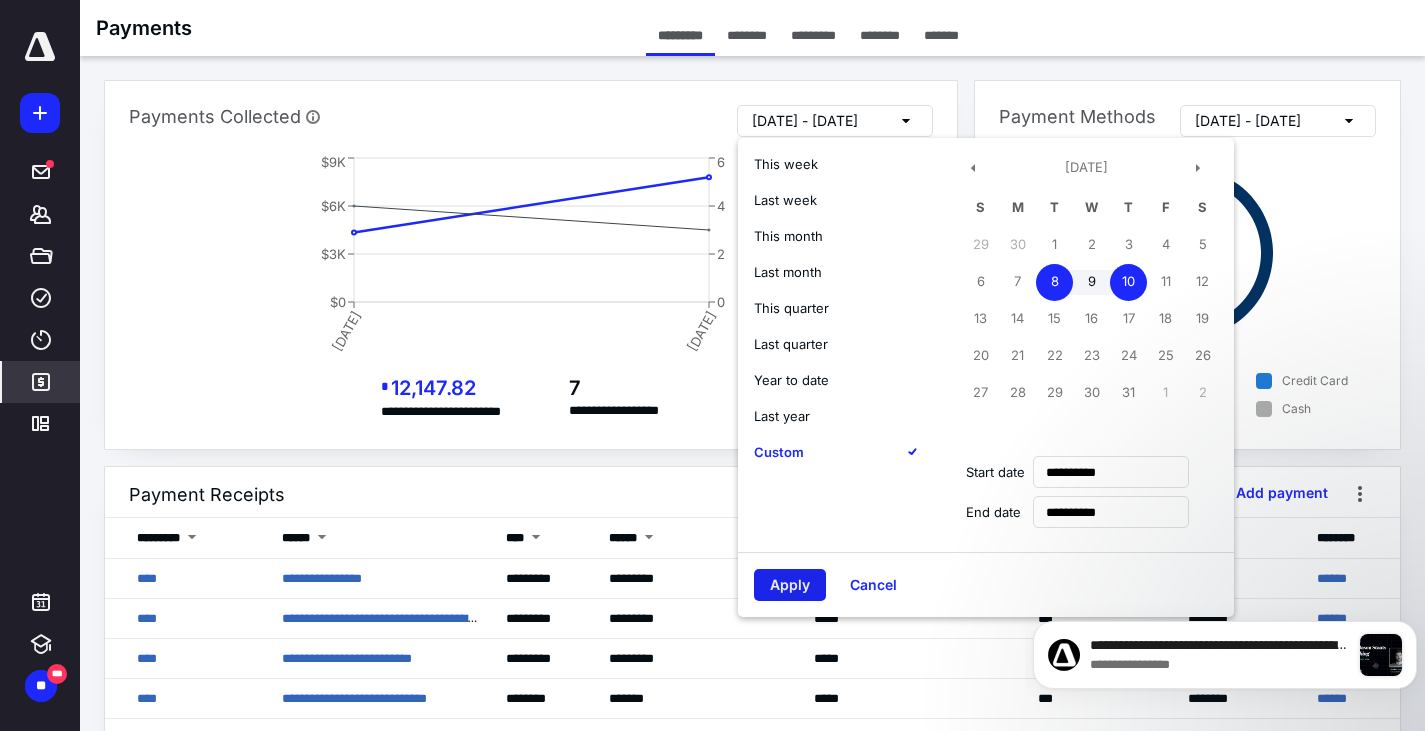 click on "Apply" at bounding box center [790, 585] 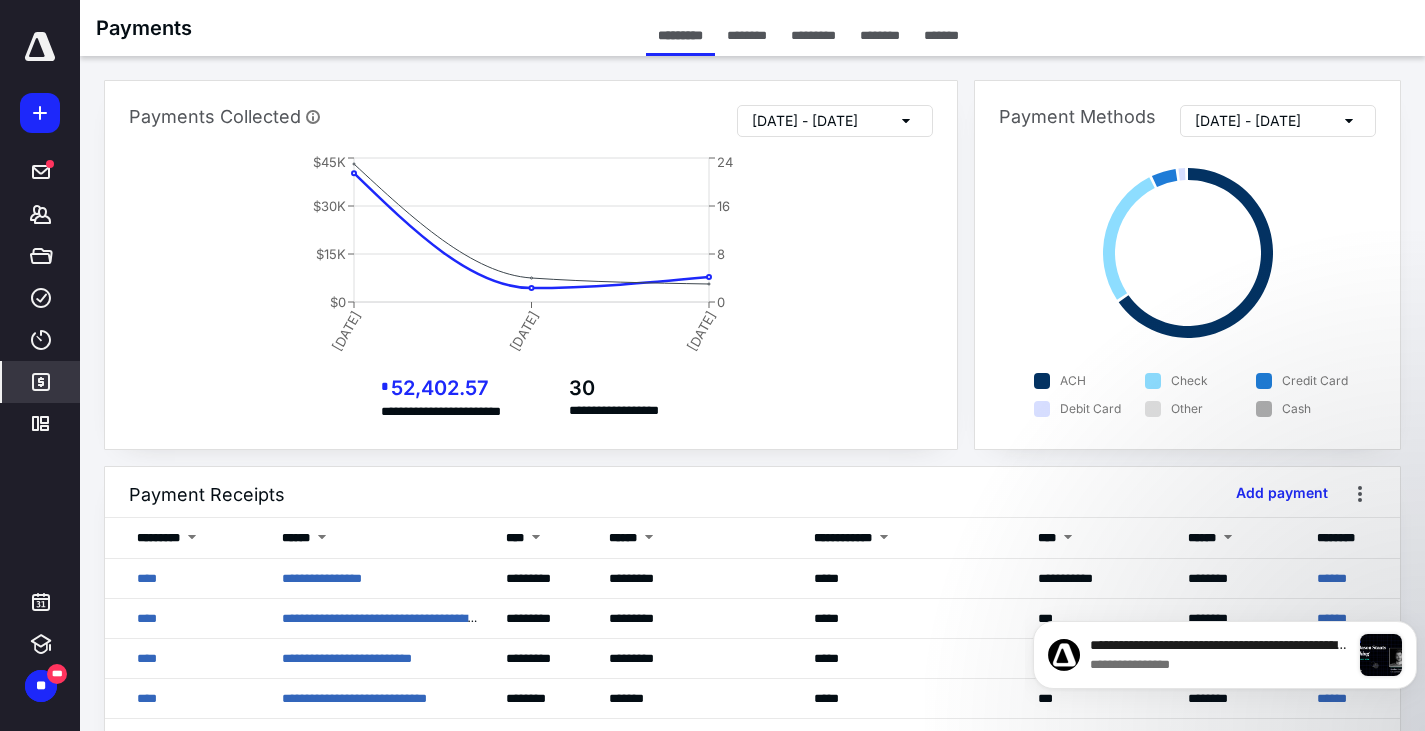click on "********" at bounding box center (880, 35) 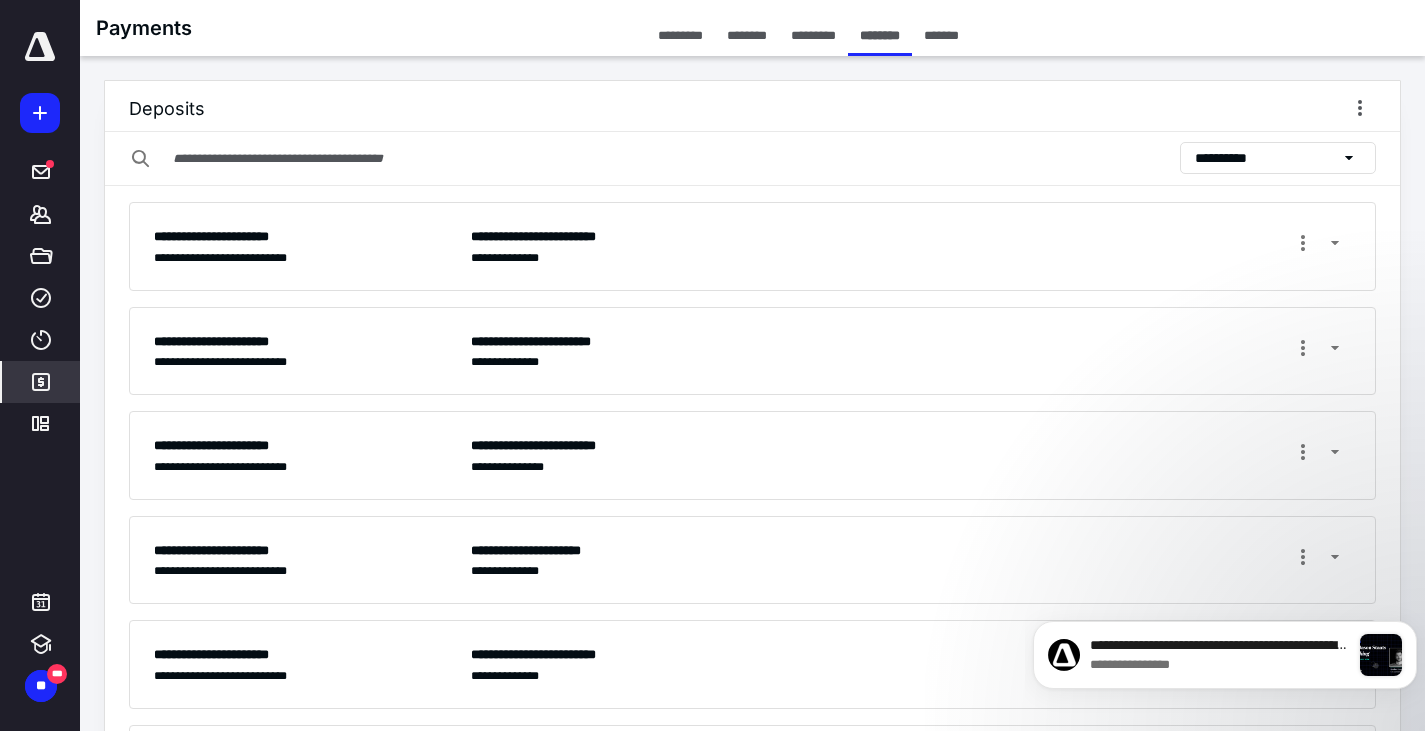 scroll, scrollTop: 397, scrollLeft: 0, axis: vertical 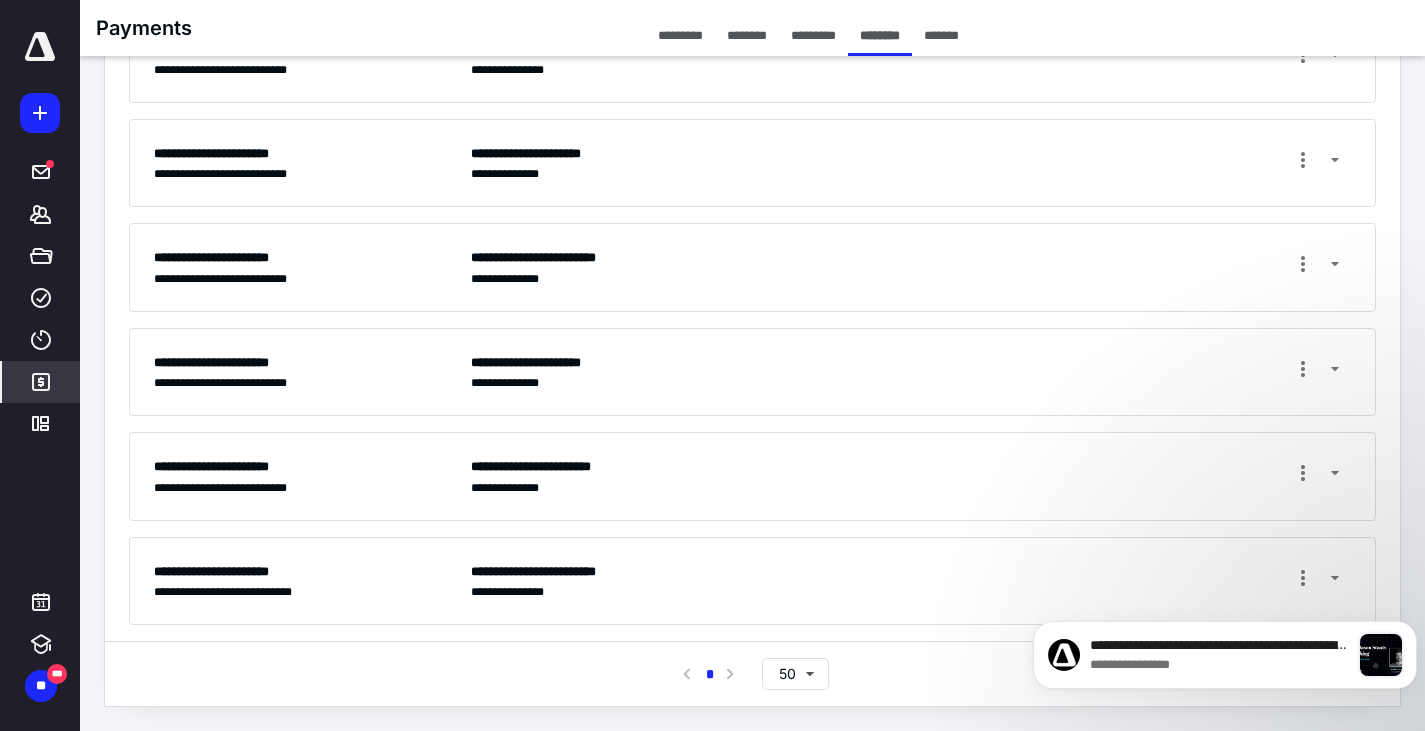 click on "**********" at bounding box center [911, 581] 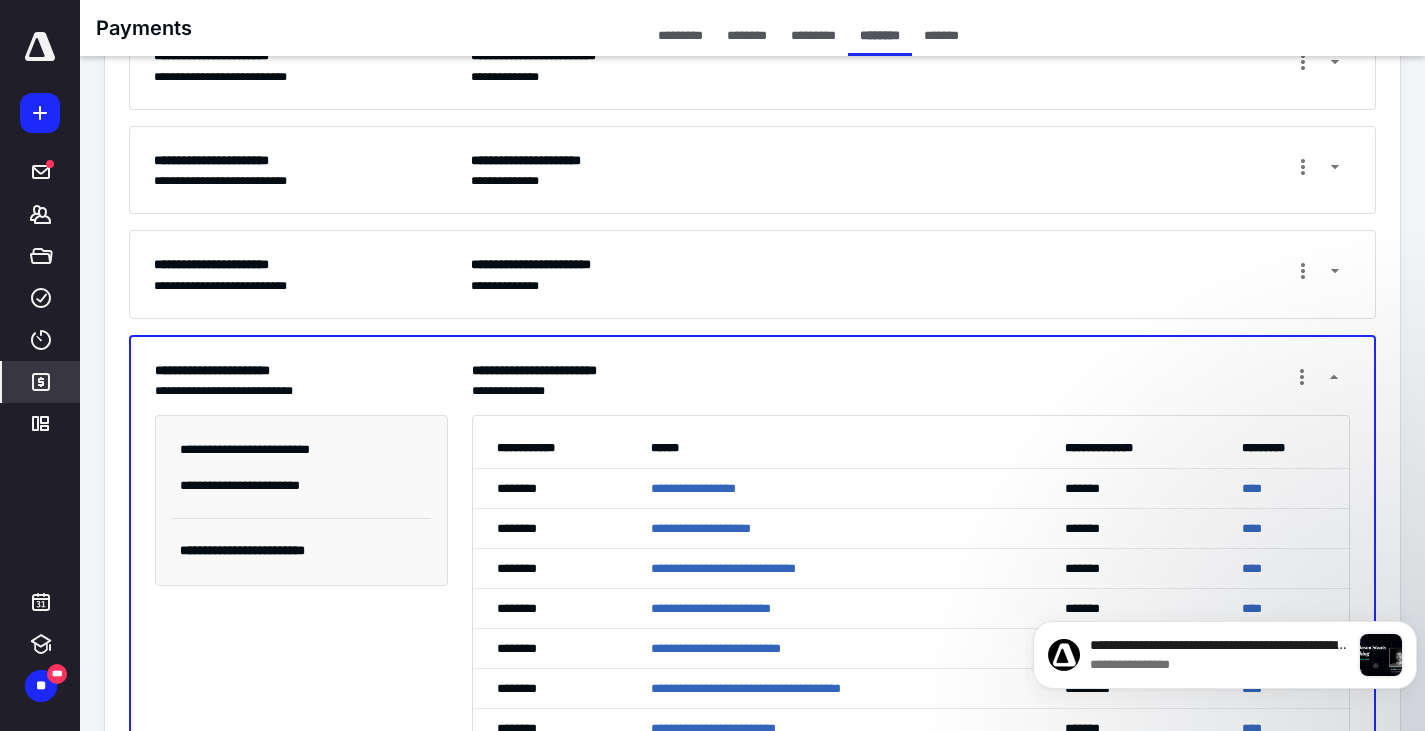 scroll, scrollTop: 586, scrollLeft: 0, axis: vertical 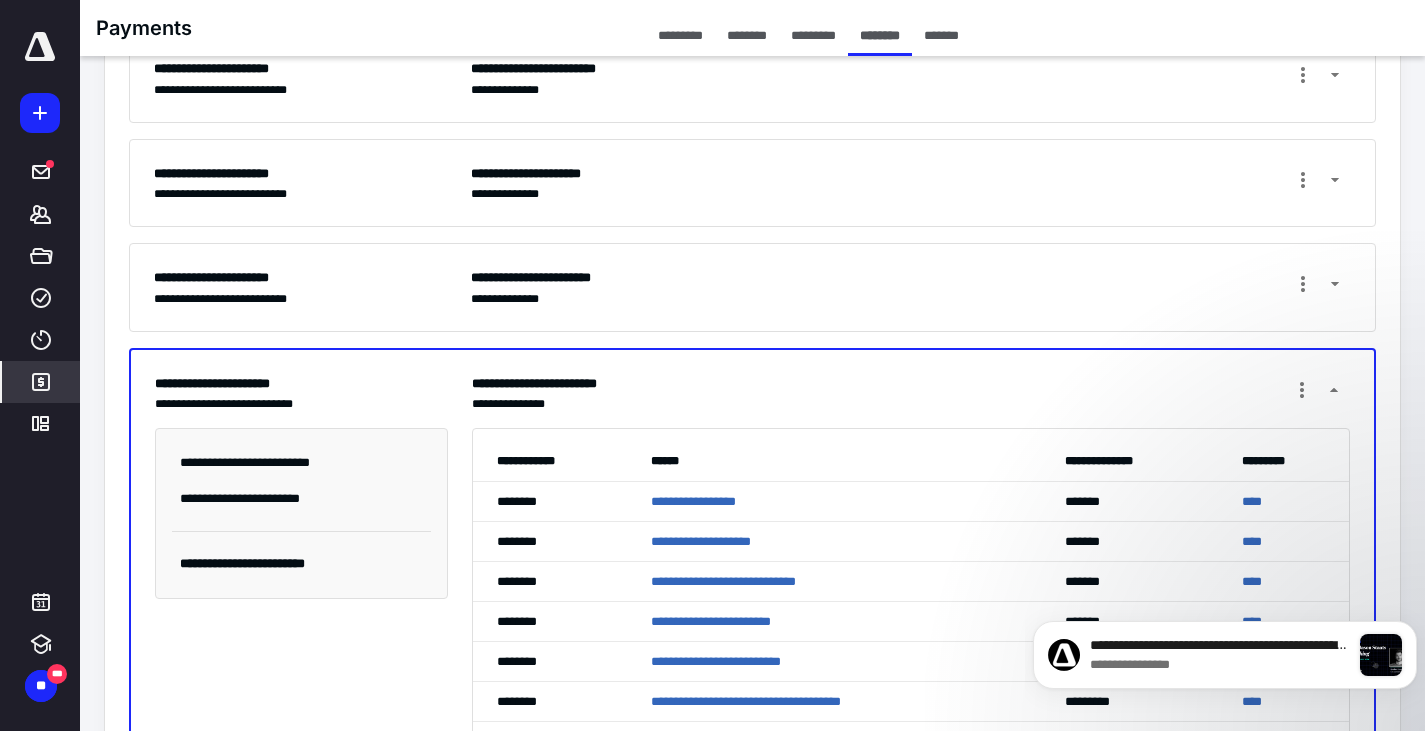 click on "**********" at bounding box center [911, 393] 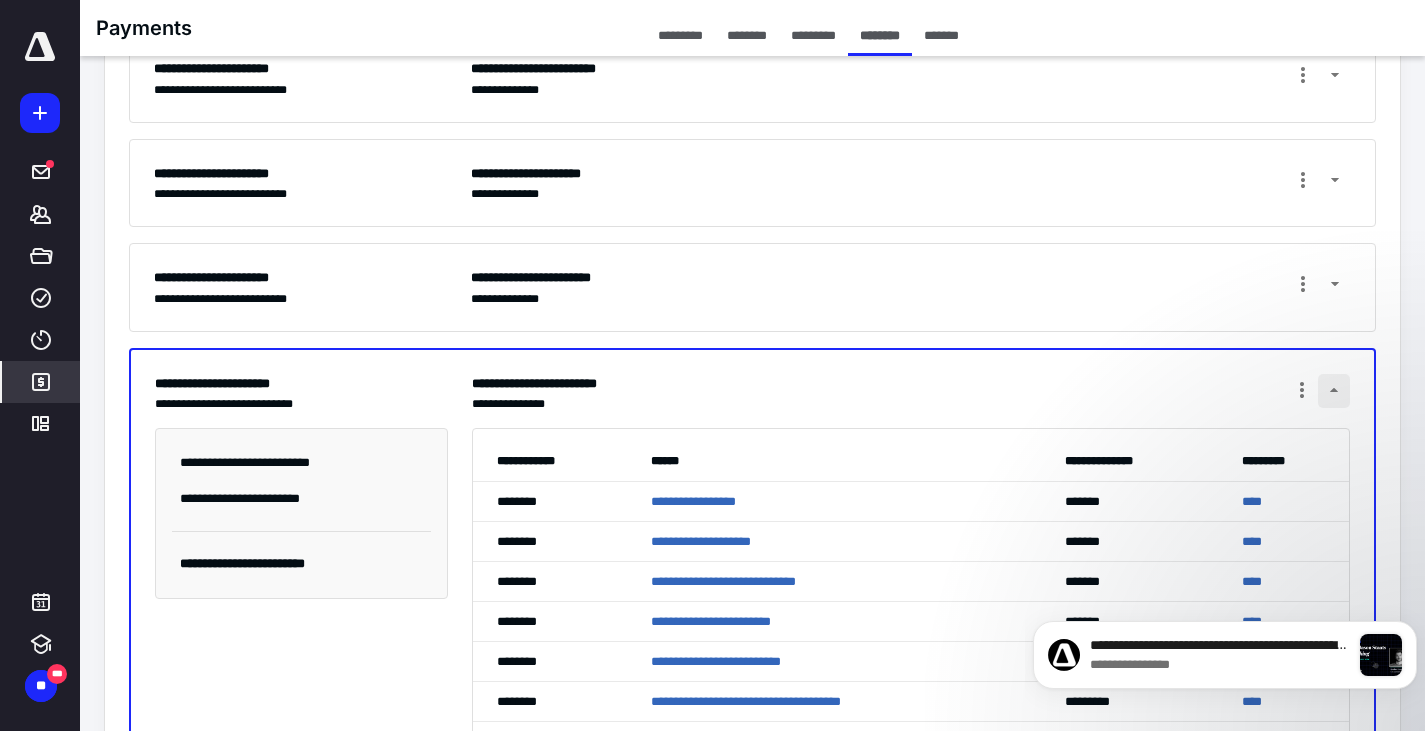 click at bounding box center [1334, 391] 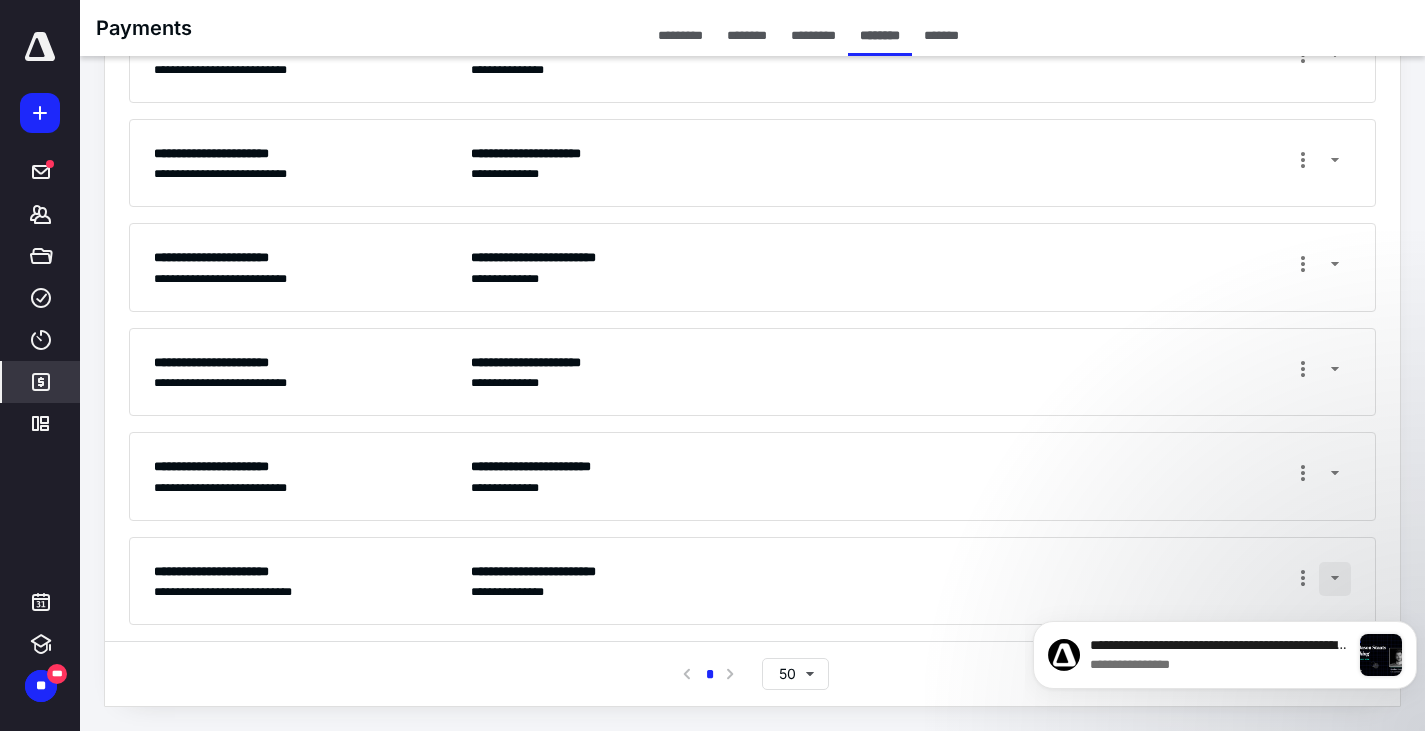 scroll, scrollTop: 397, scrollLeft: 0, axis: vertical 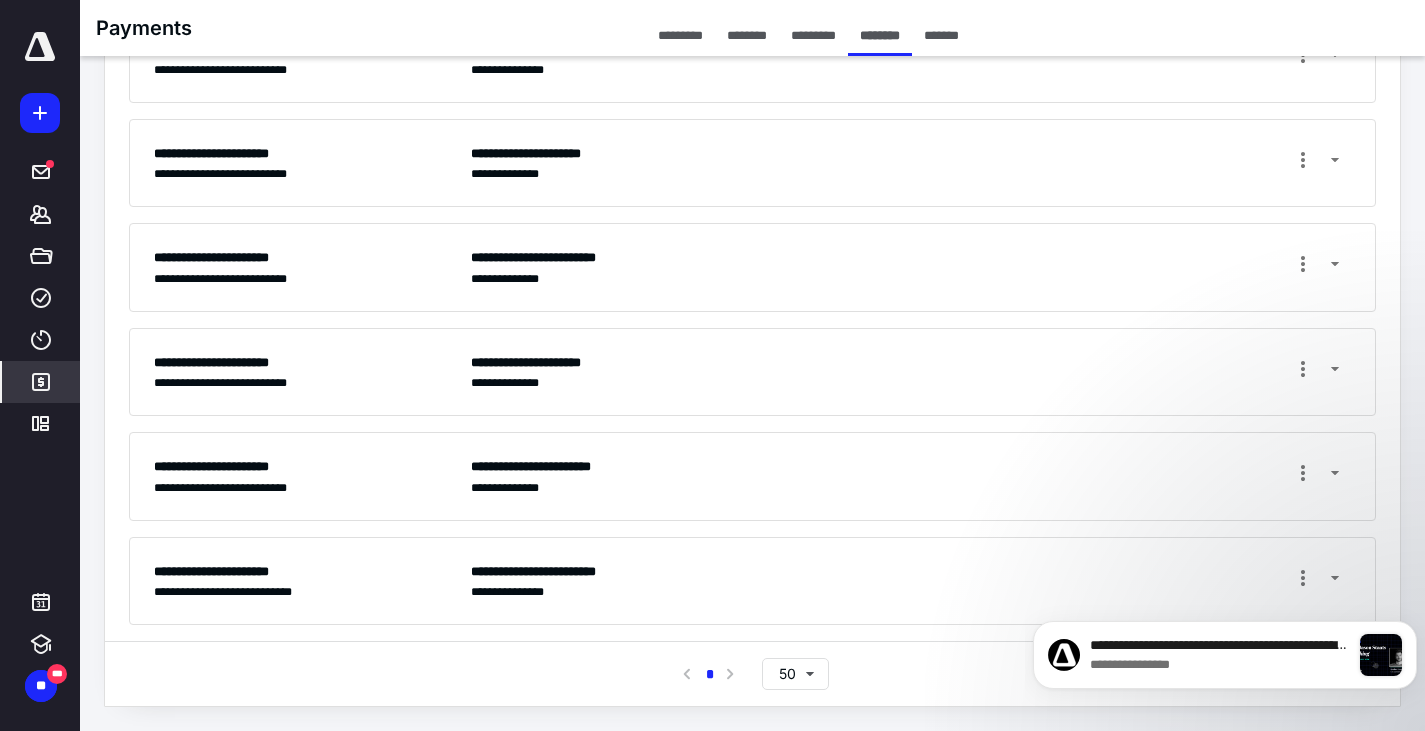 click on "*********" at bounding box center [680, 35] 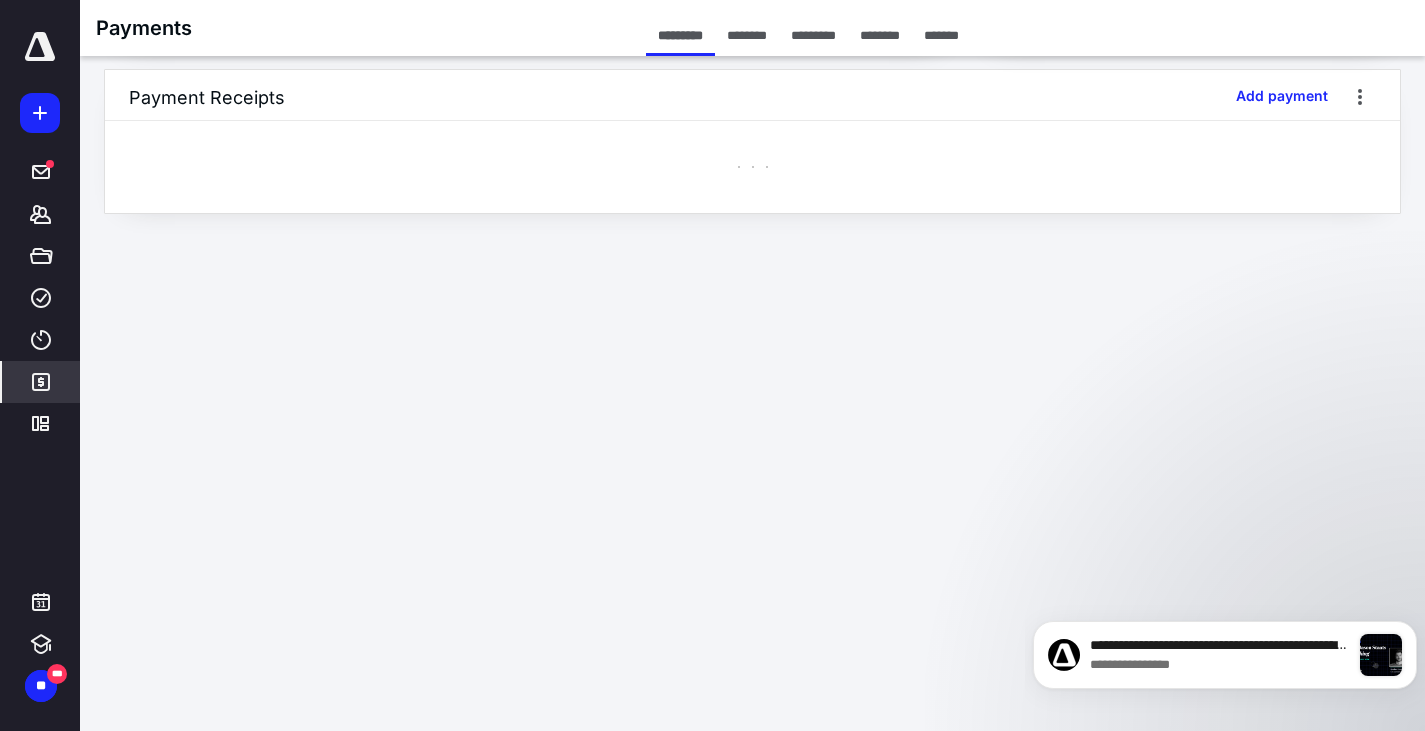 scroll, scrollTop: 0, scrollLeft: 0, axis: both 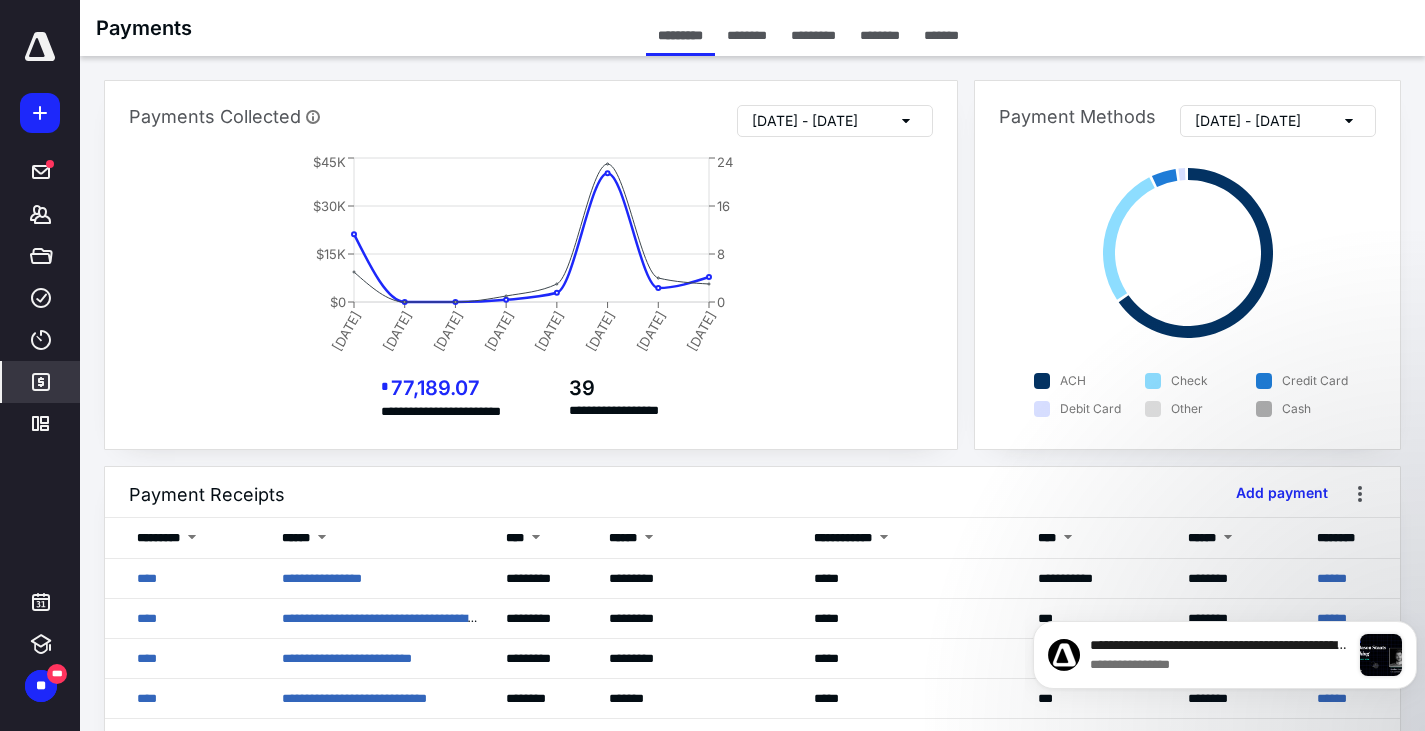 click on "********" at bounding box center (747, 35) 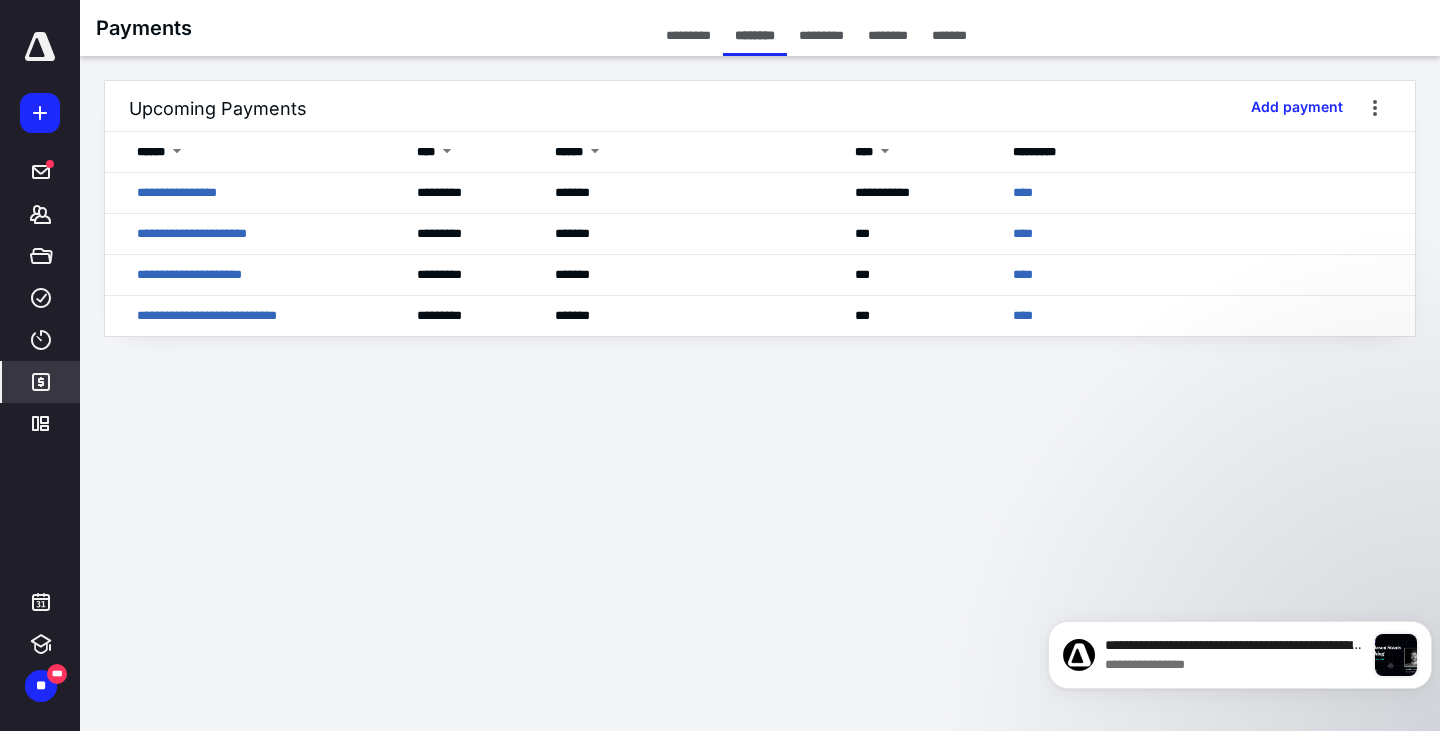 click on "*********" at bounding box center (821, 35) 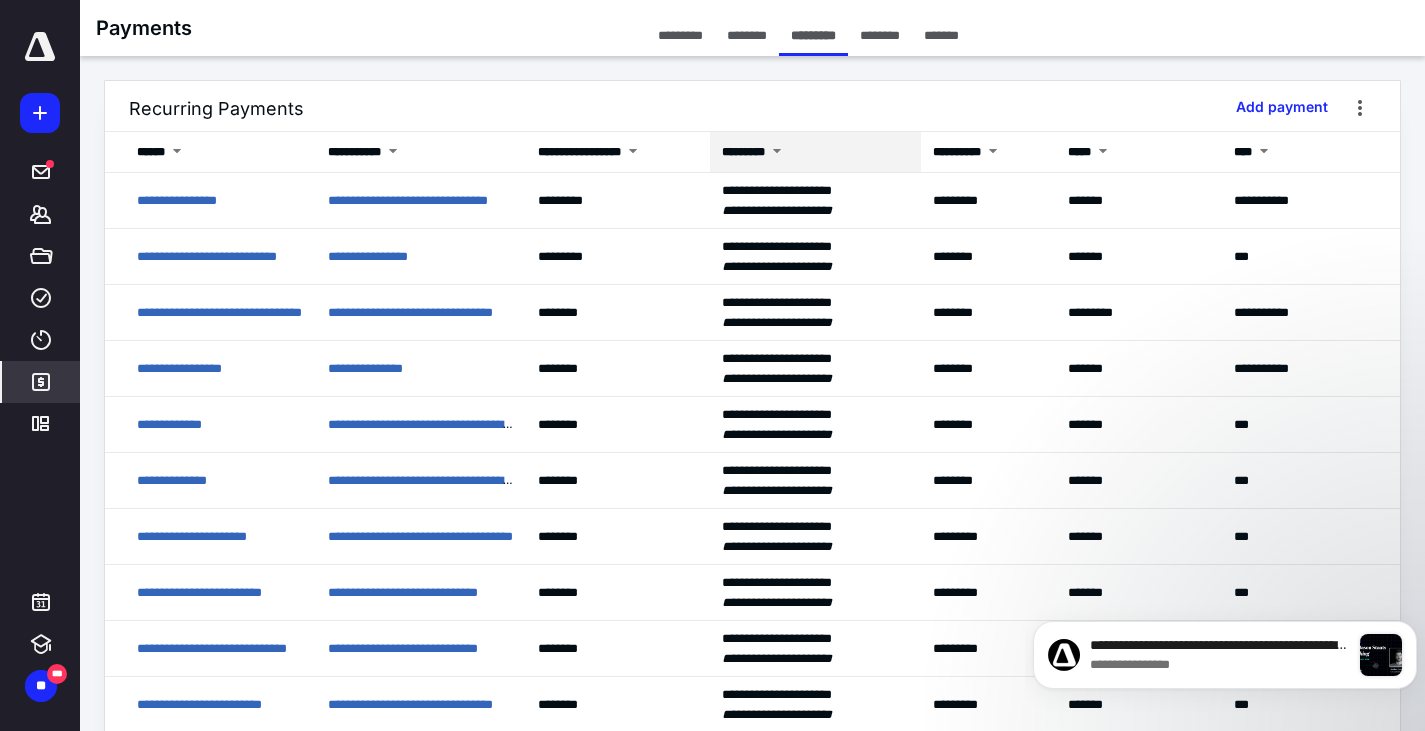 scroll, scrollTop: 1, scrollLeft: 0, axis: vertical 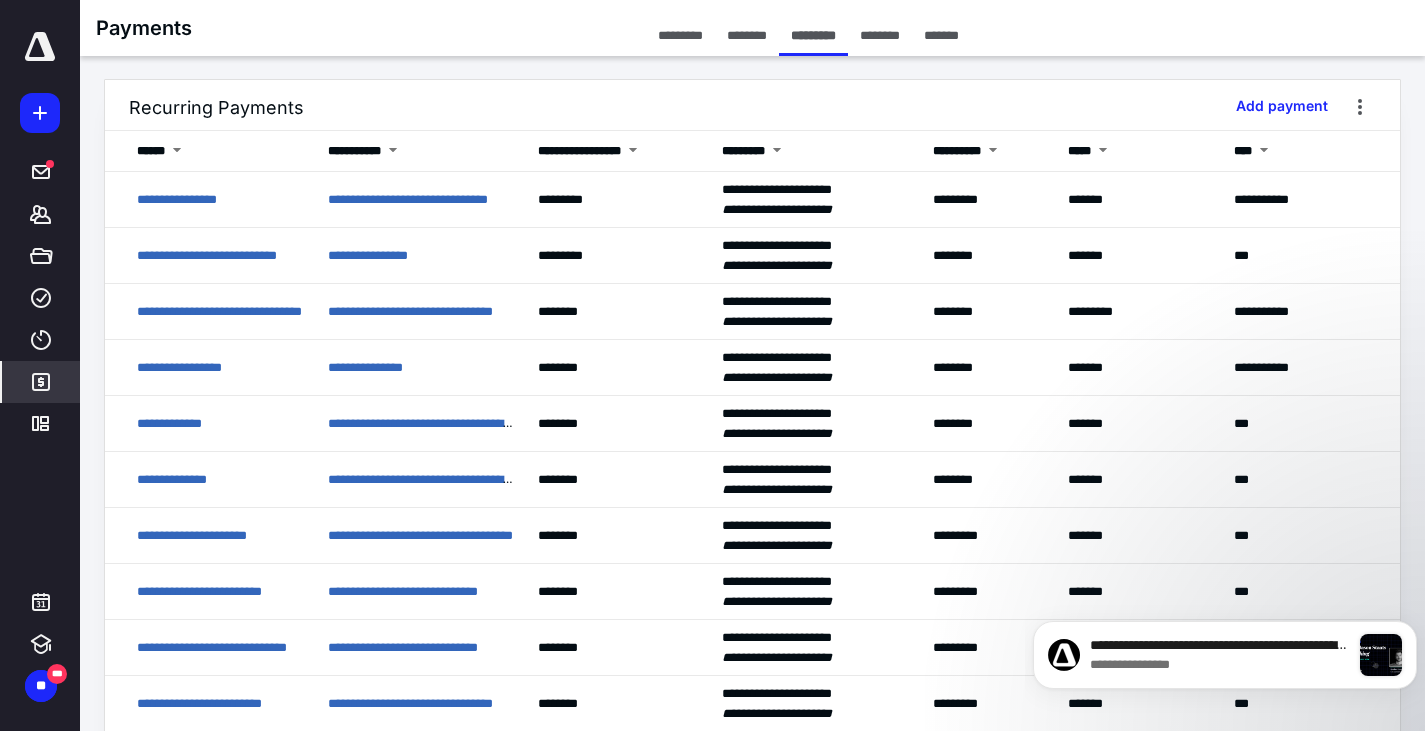 click on "*********" at bounding box center [680, 35] 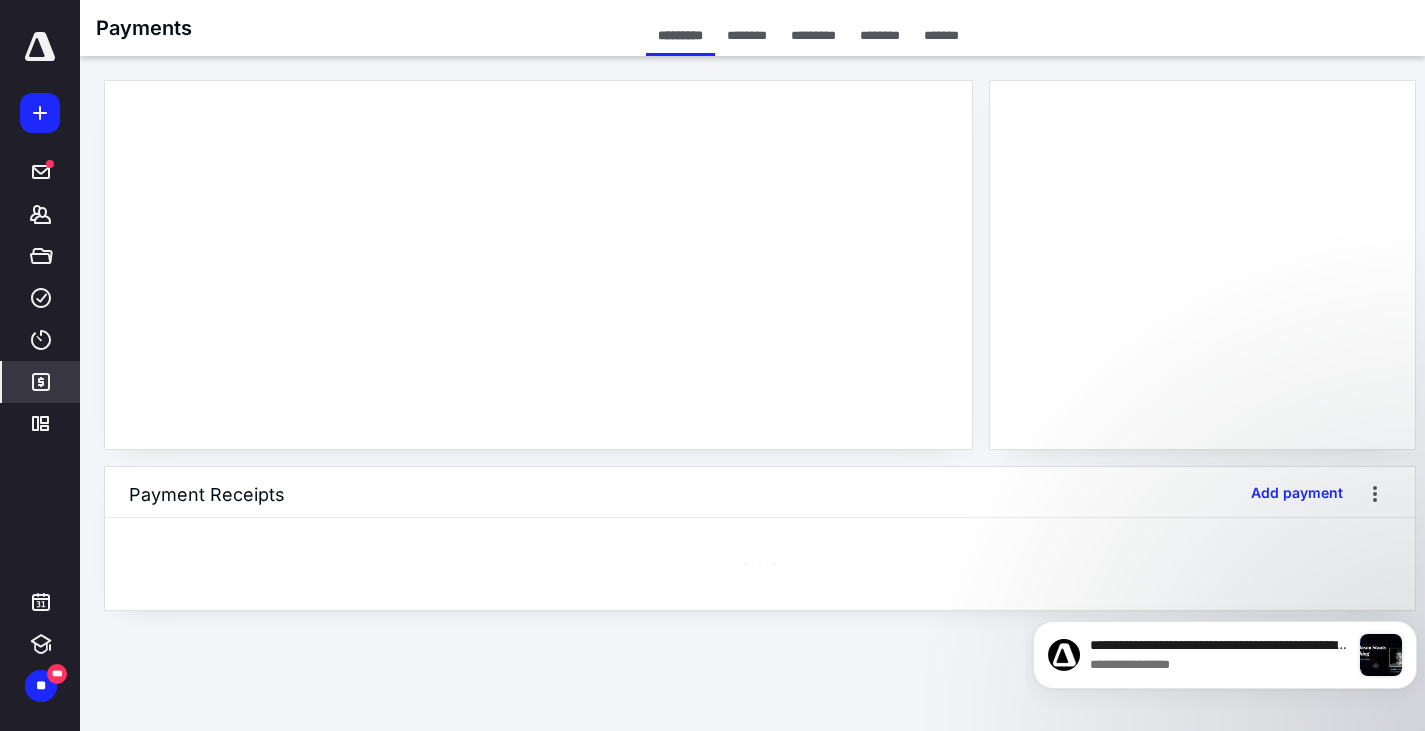 scroll, scrollTop: 0, scrollLeft: 0, axis: both 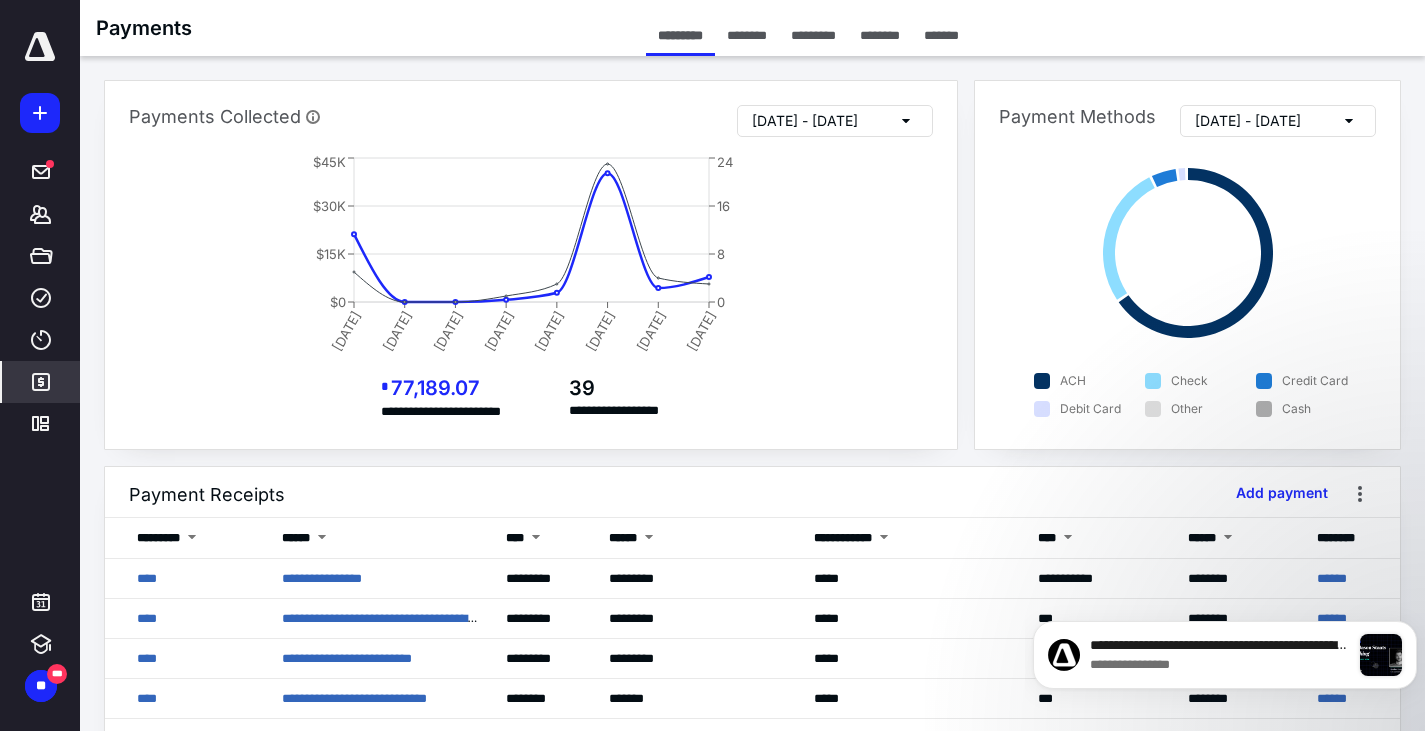 click on "[DATE] - [DATE]" at bounding box center [805, 121] 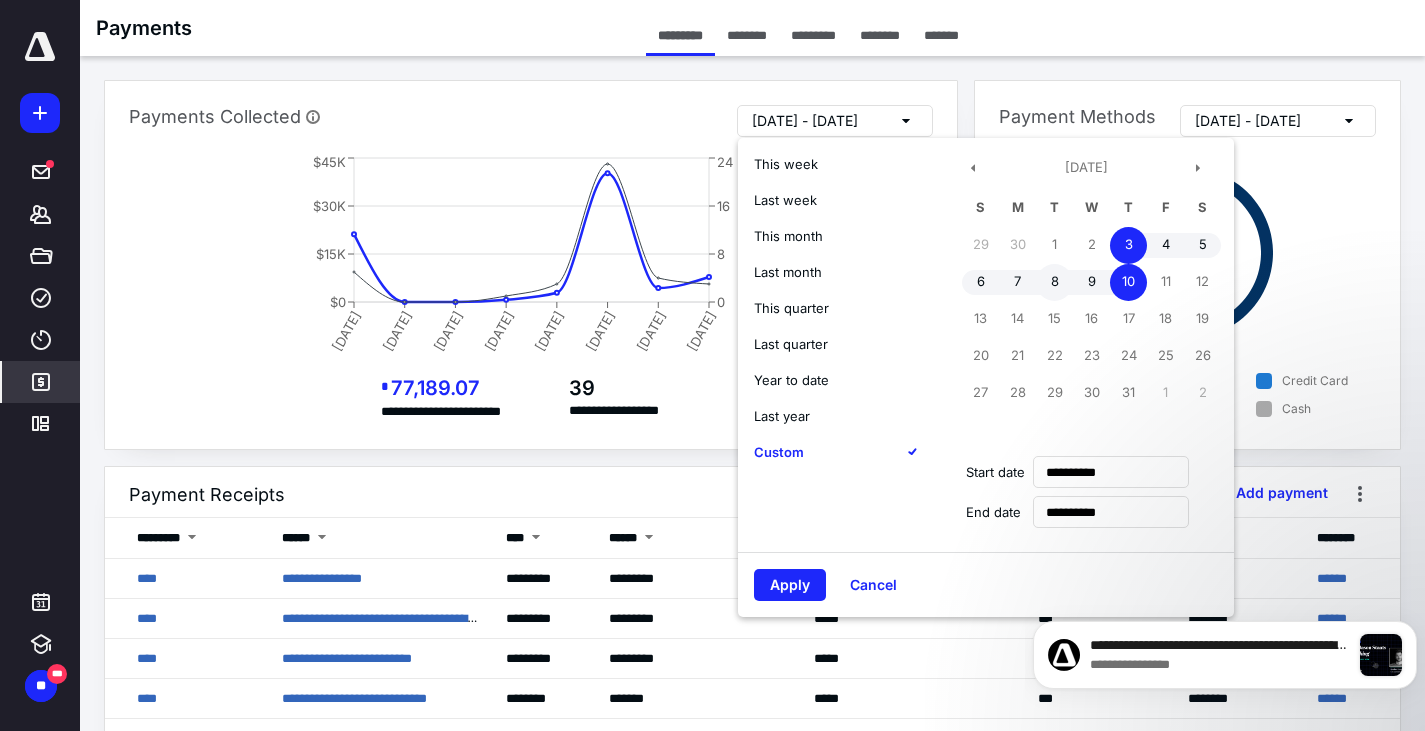 click on "8" at bounding box center (1054, 282) 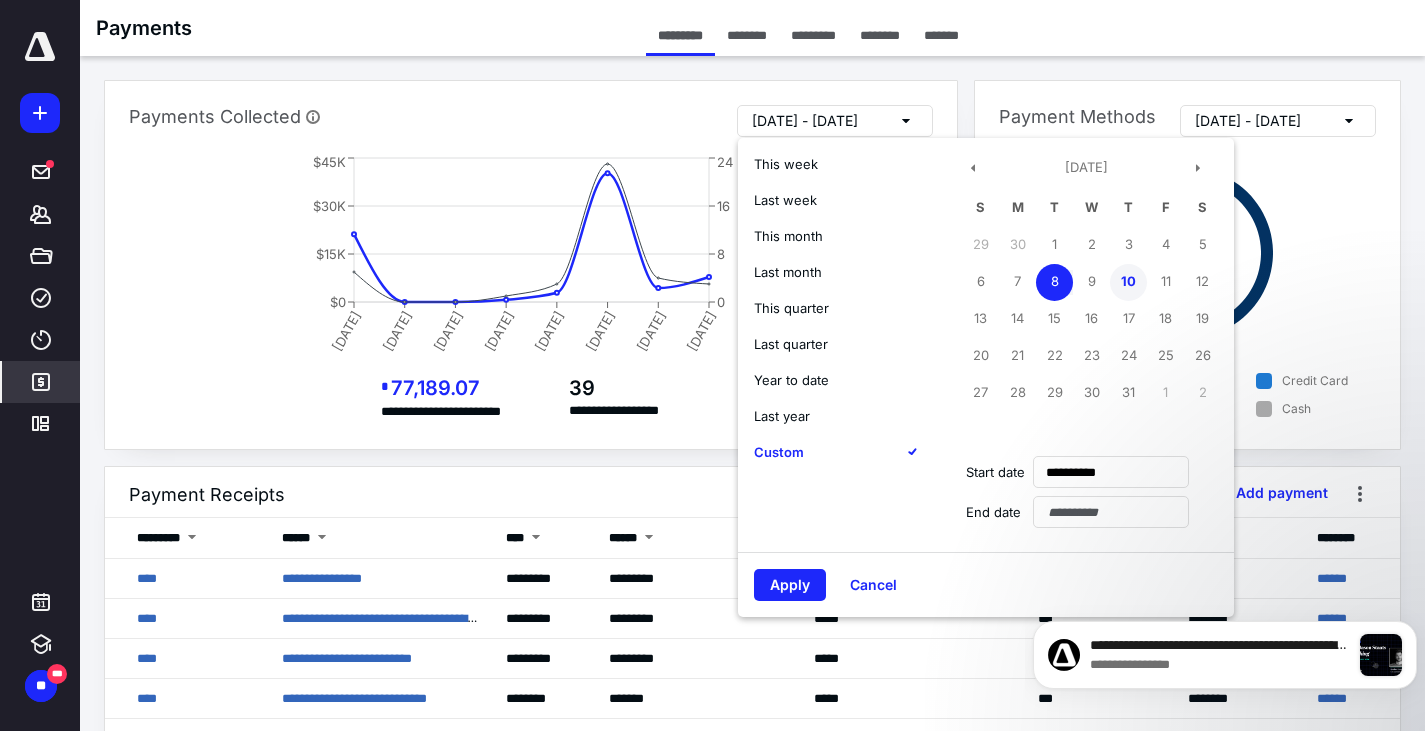 click on "10" at bounding box center (1128, 282) 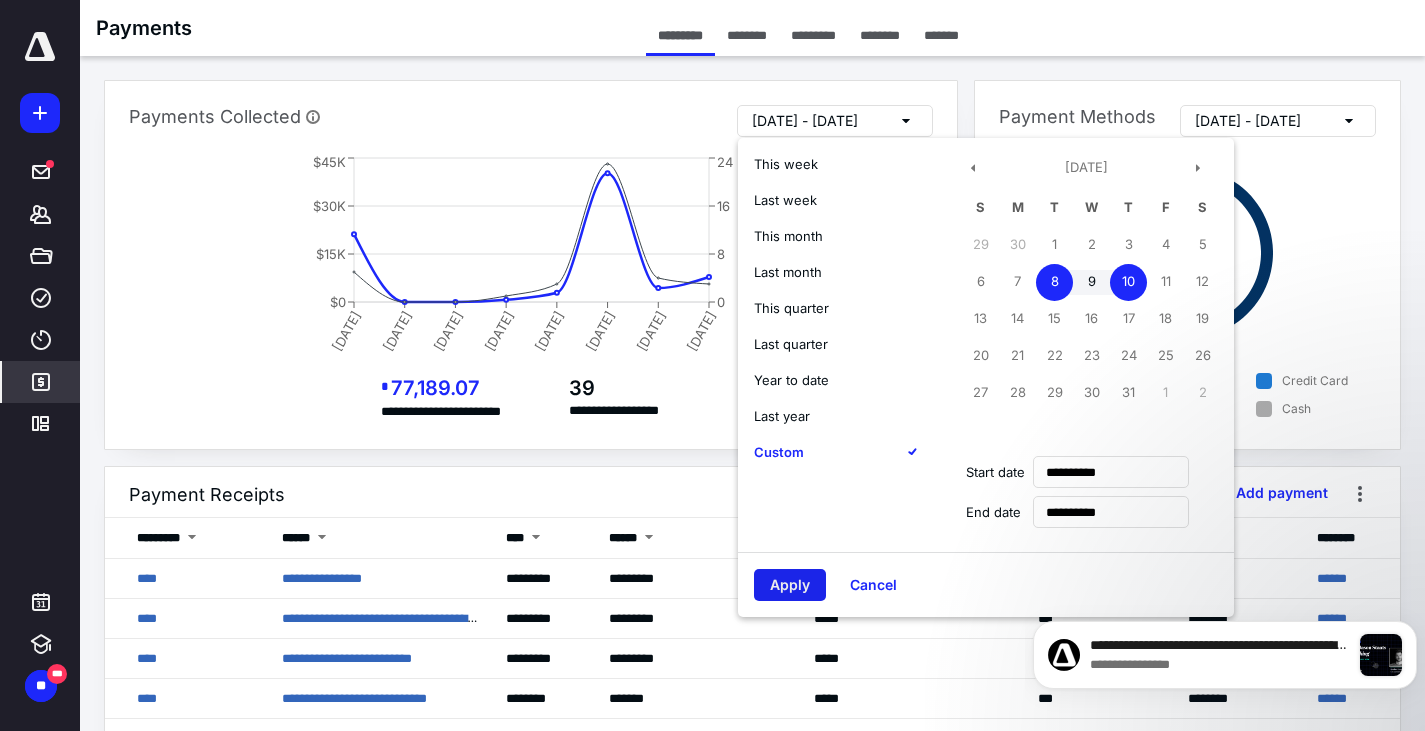 click on "Apply" at bounding box center (790, 585) 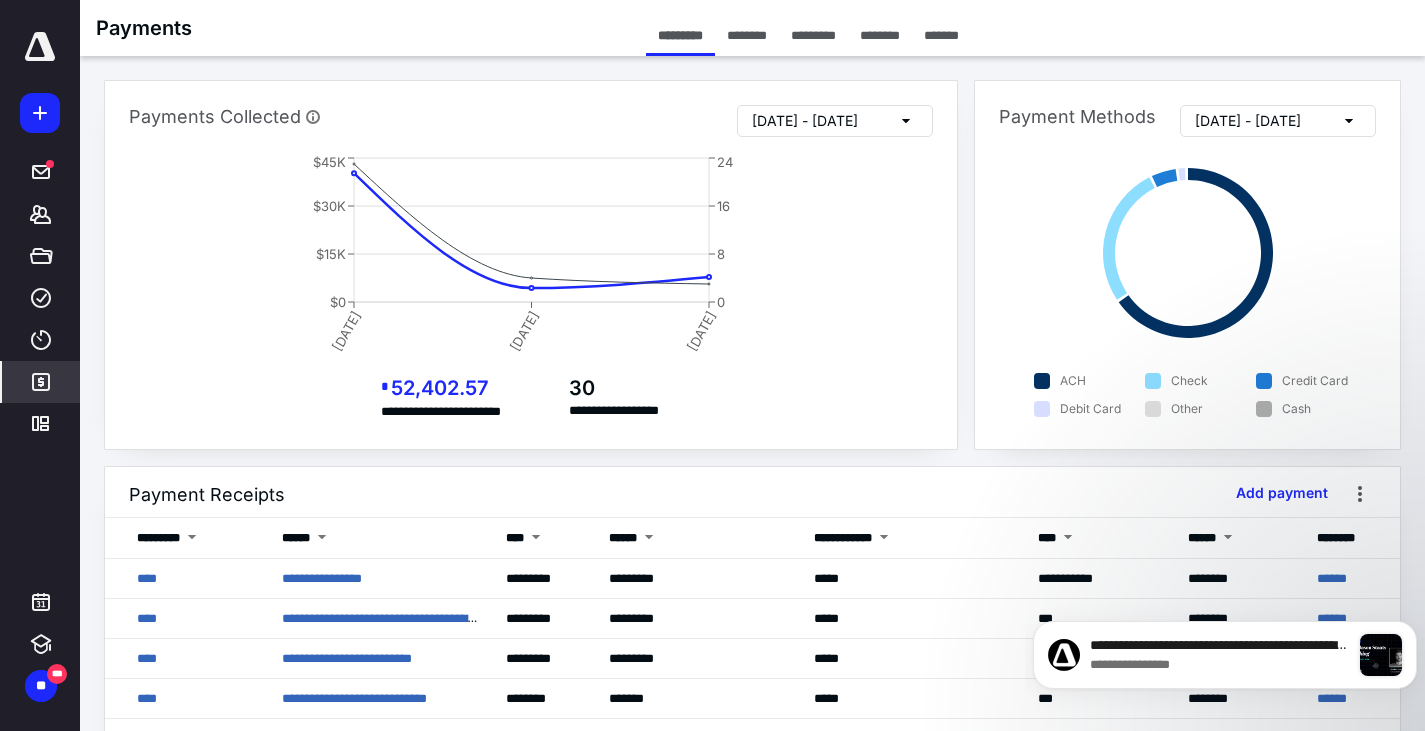 click at bounding box center (40, 47) 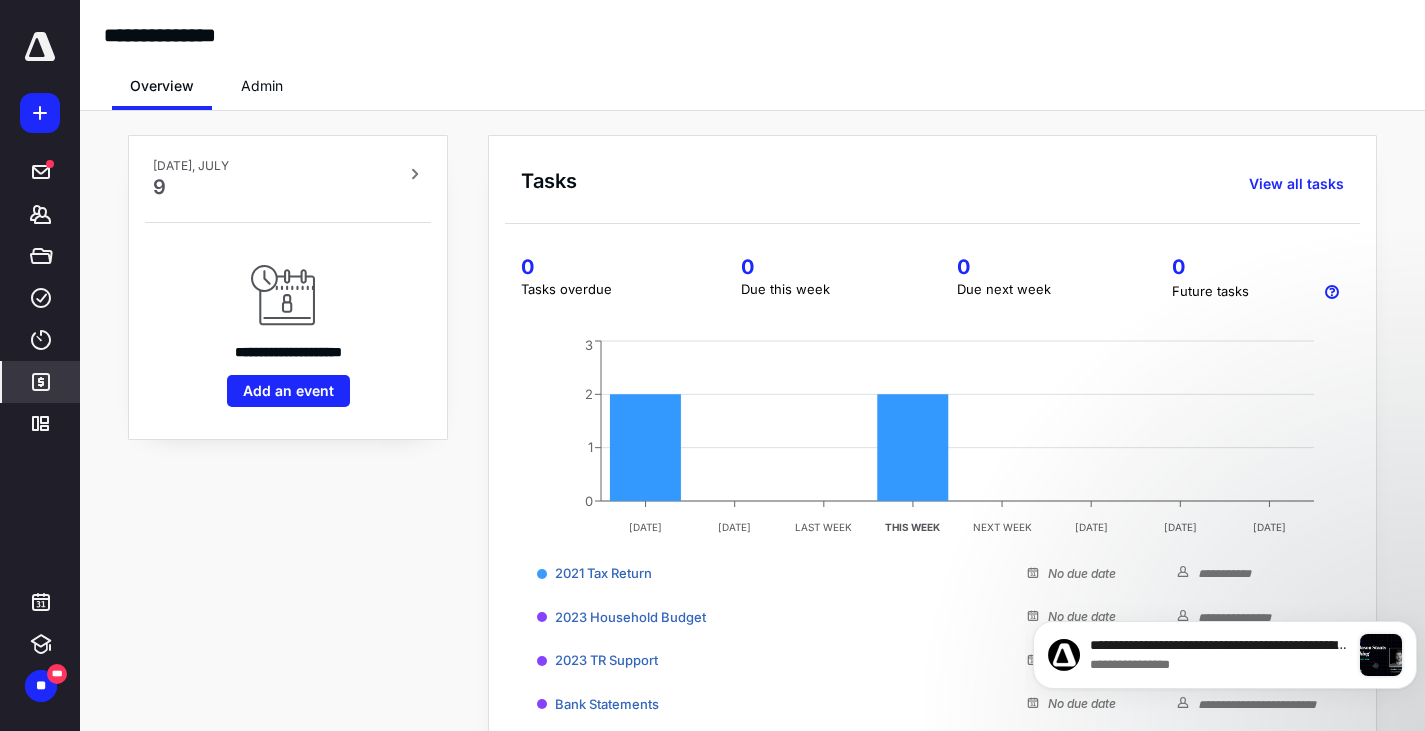click 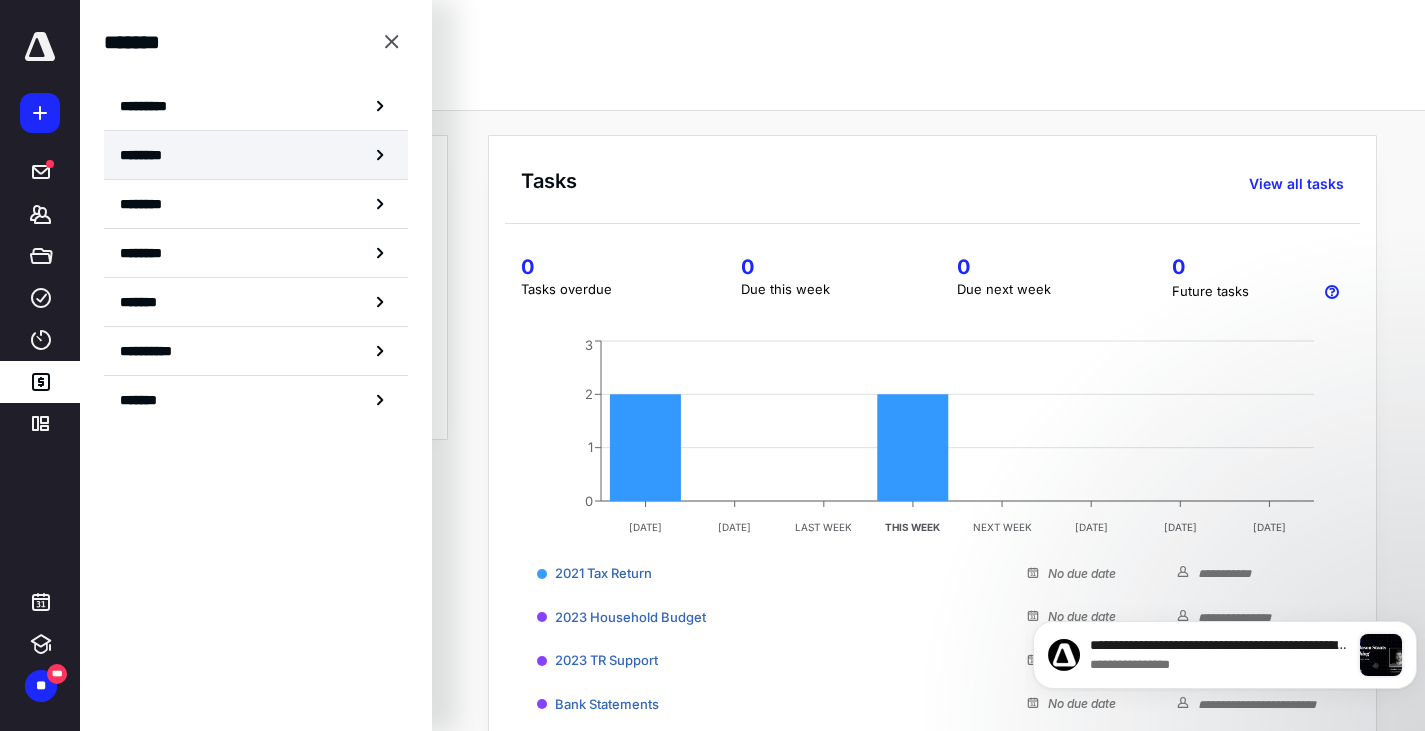 click on "********" at bounding box center [256, 155] 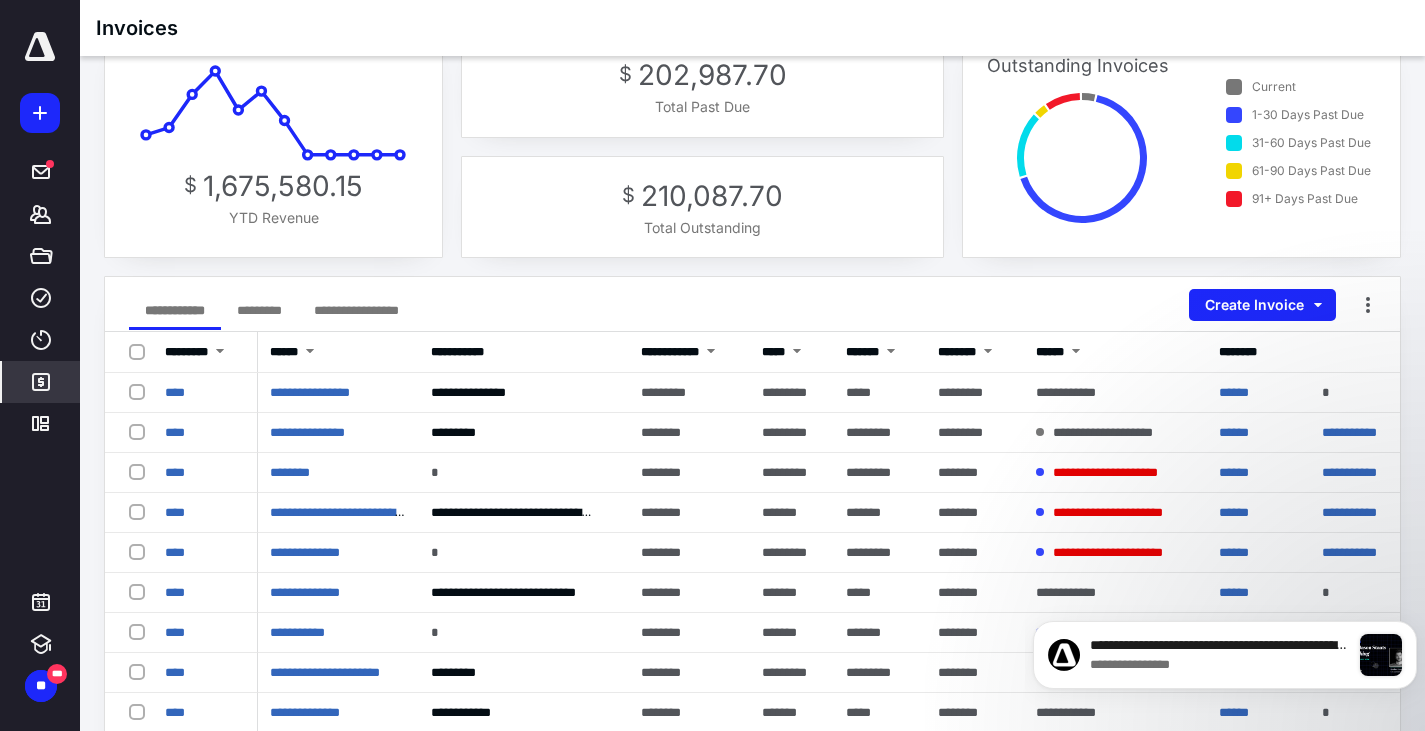 scroll, scrollTop: 0, scrollLeft: 0, axis: both 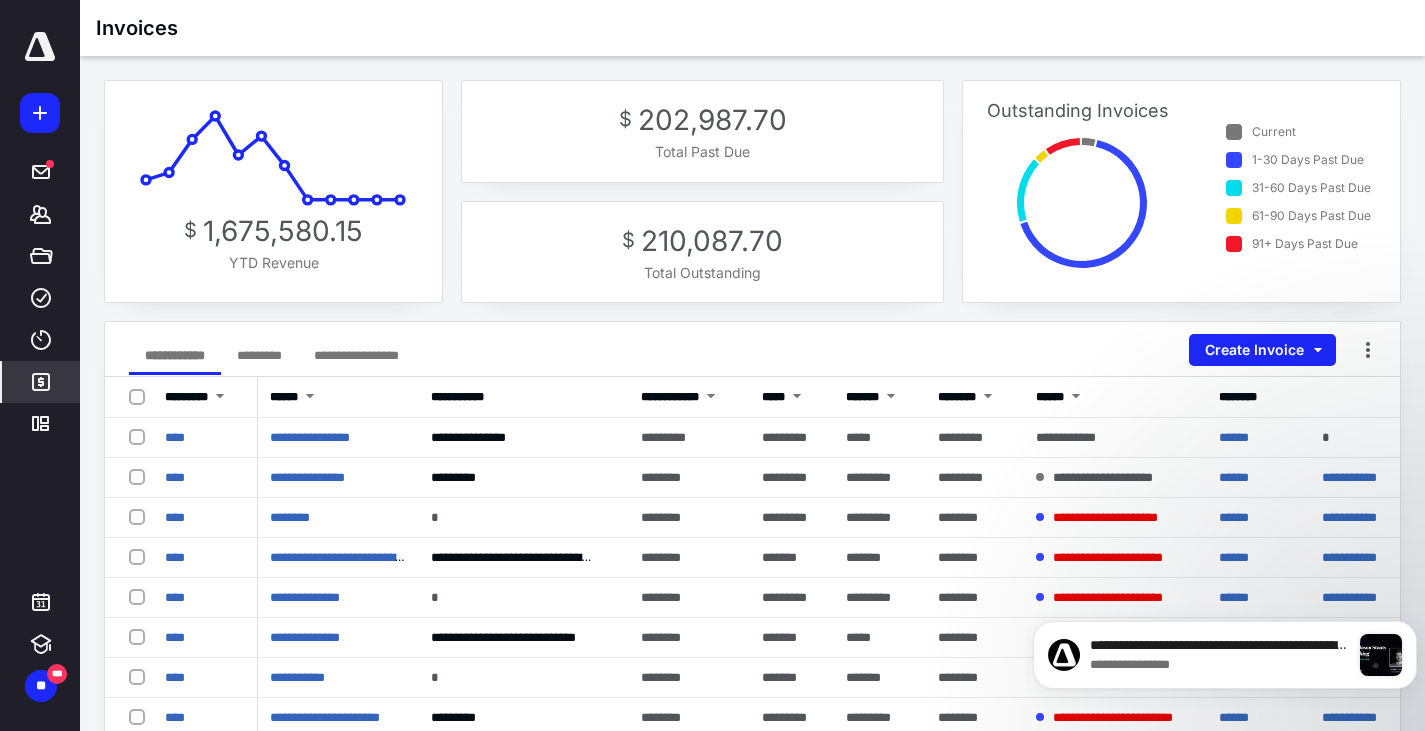 click at bounding box center [40, 47] 